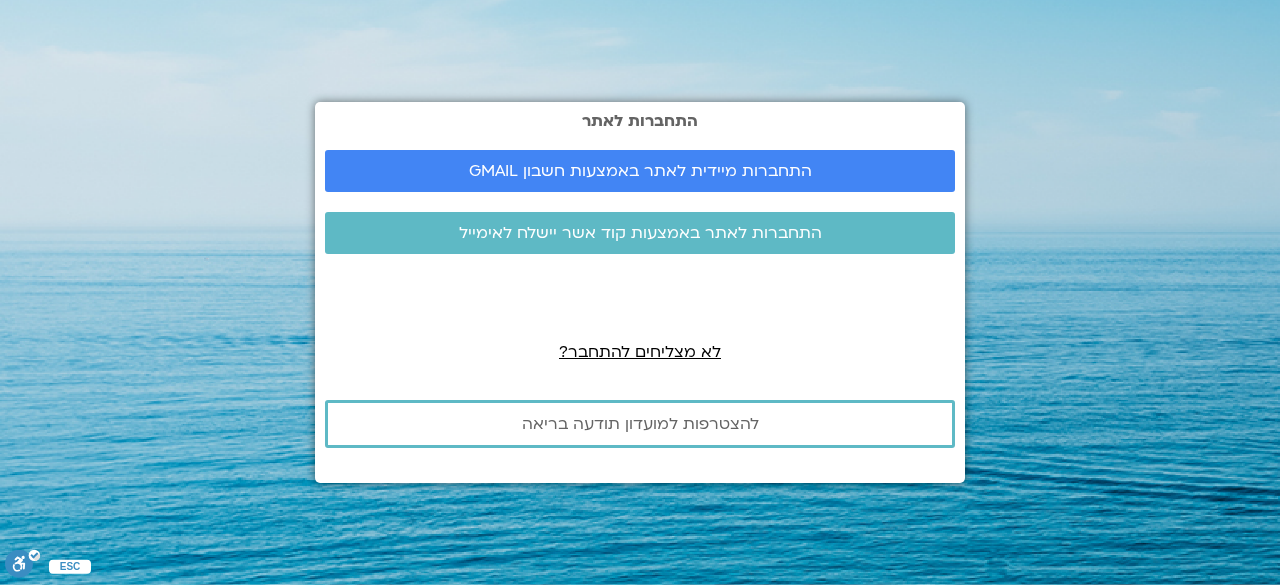 scroll, scrollTop: 0, scrollLeft: 0, axis: both 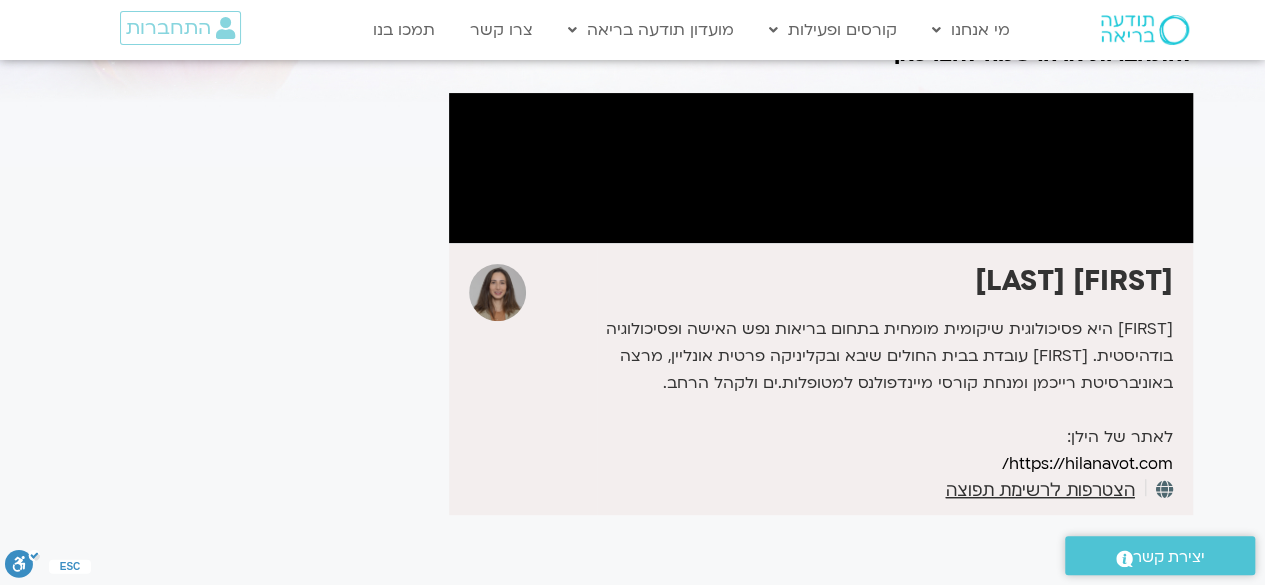 click at bounding box center (821, 168) 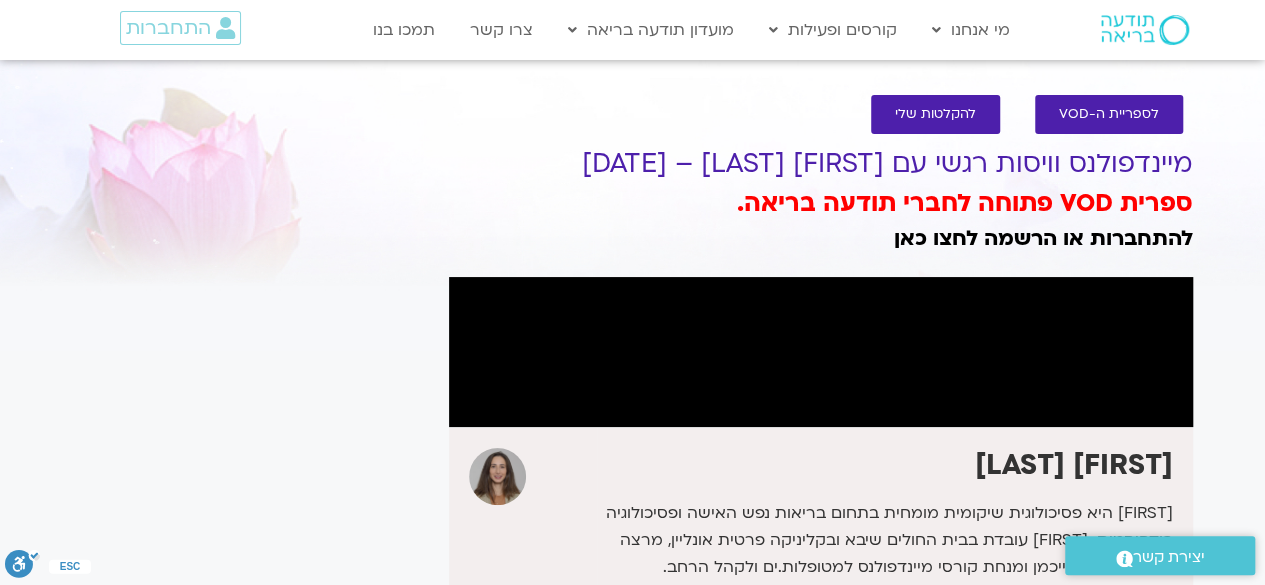 scroll, scrollTop: 2, scrollLeft: 0, axis: vertical 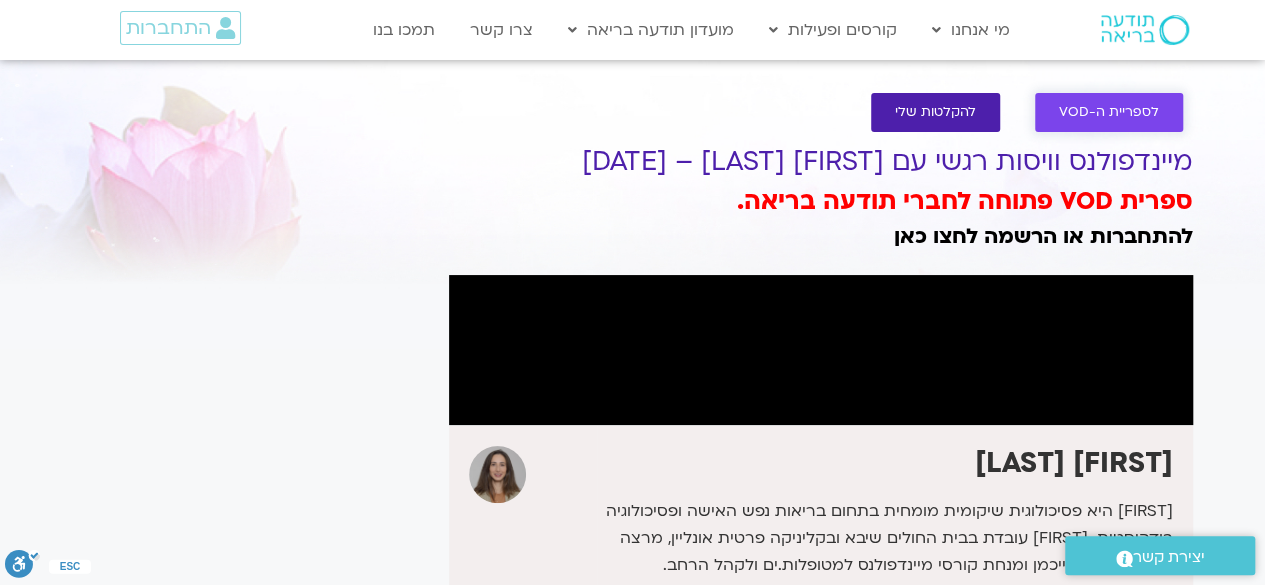 click on "לספריית ה-VOD" at bounding box center (1109, 112) 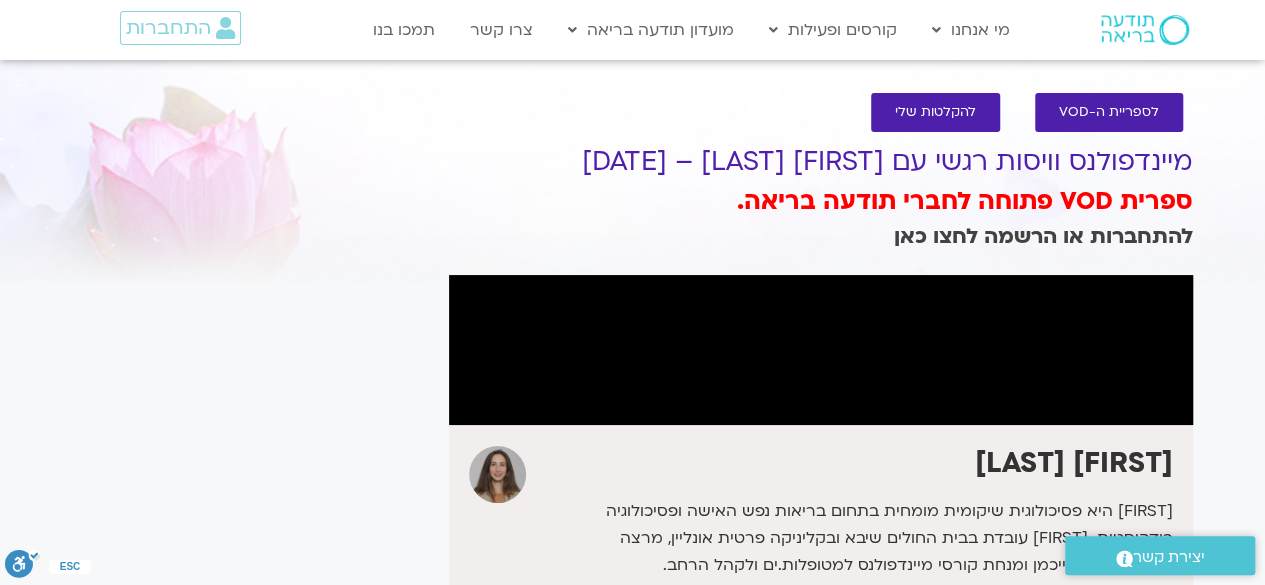 click on "להתחברות או הרשמה לחצו כאן" at bounding box center [1043, 236] 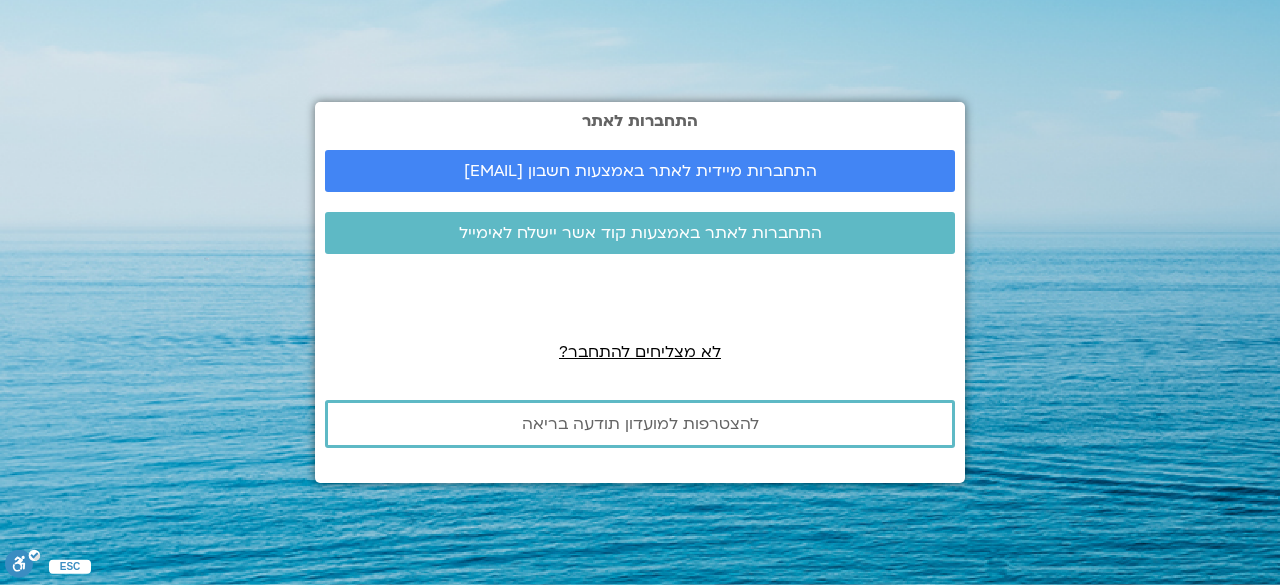 scroll, scrollTop: 0, scrollLeft: 0, axis: both 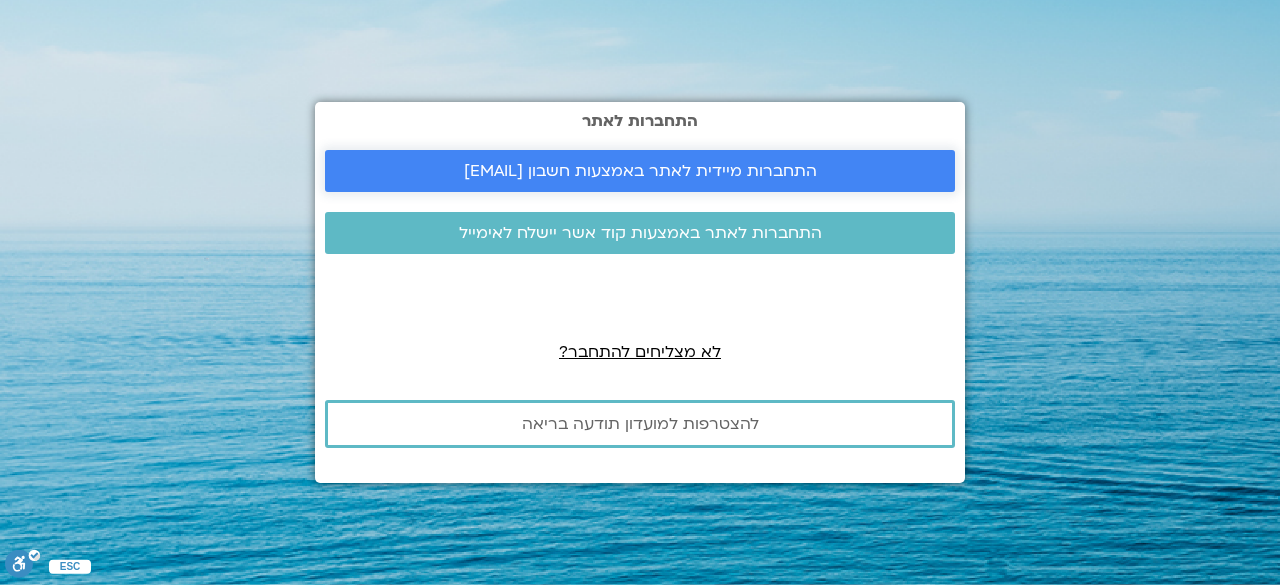 click on "התחברות מיידית לאתר באמצעות חשבון GMAIL" at bounding box center [640, 171] 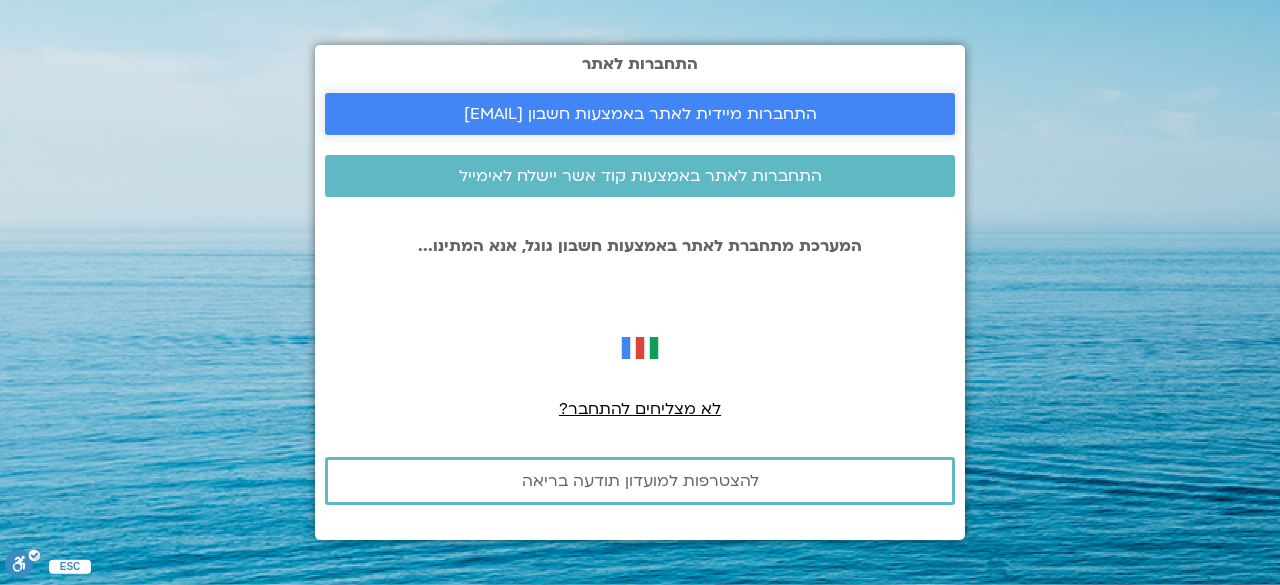 click on "התחברות מיידית לאתר באמצעות חשבון GMAIL" at bounding box center [640, 114] 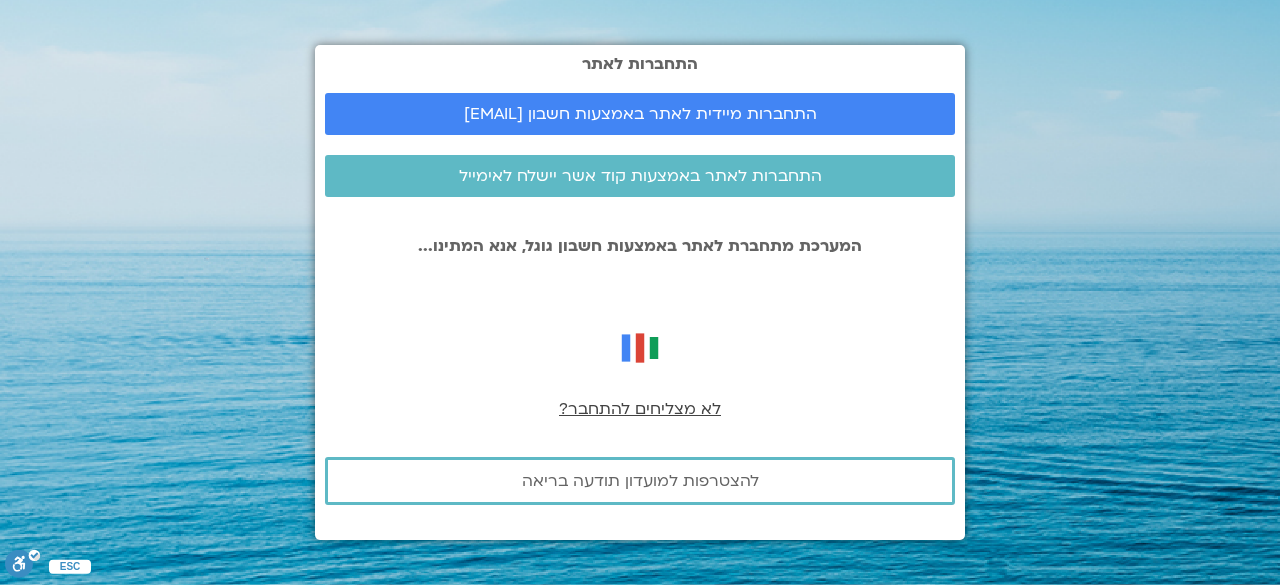 click on "לא מצליחים להתחבר?" at bounding box center [640, 409] 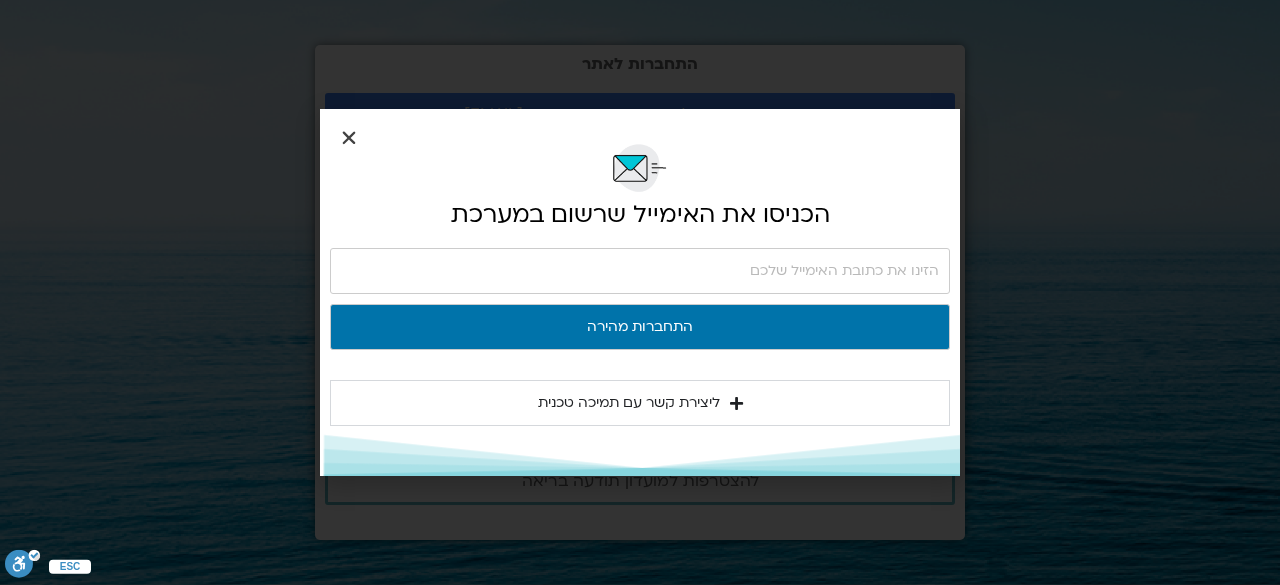 click at bounding box center [349, 138] 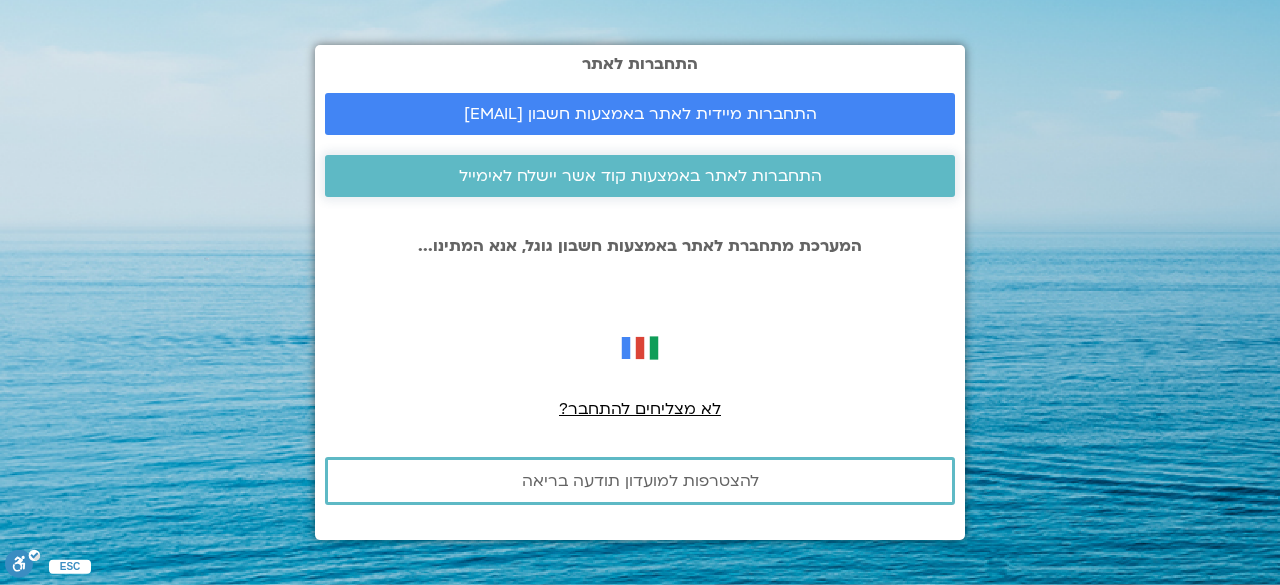 click on "התחברות לאתר באמצעות קוד אשר יישלח לאימייל" at bounding box center (640, 176) 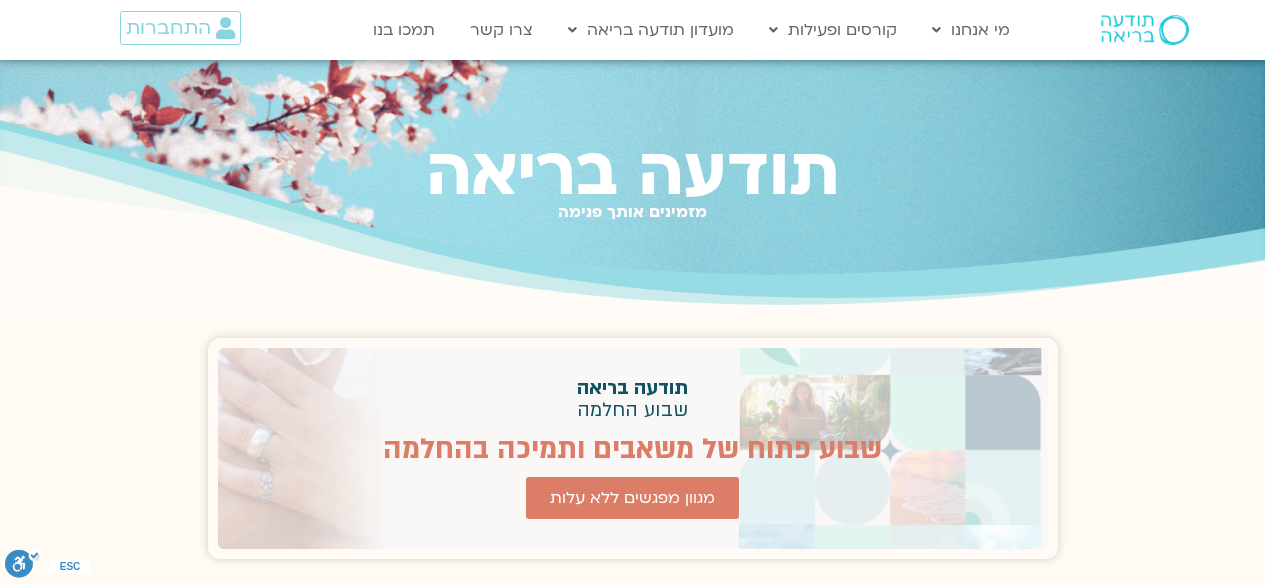 scroll, scrollTop: 0, scrollLeft: 0, axis: both 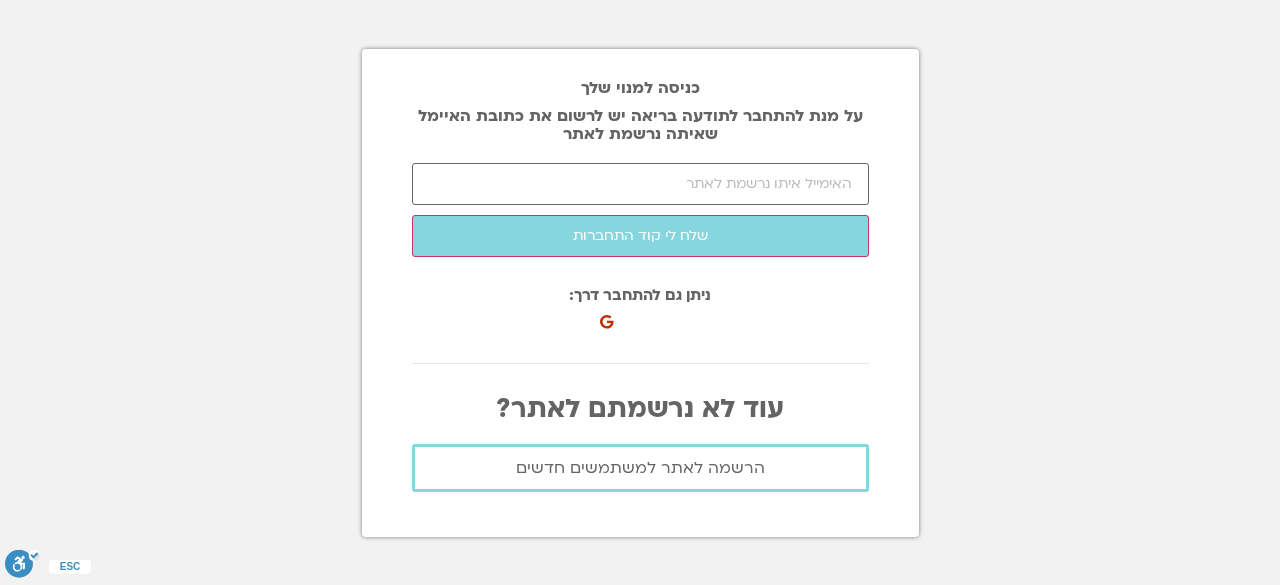 click at bounding box center (640, 184) 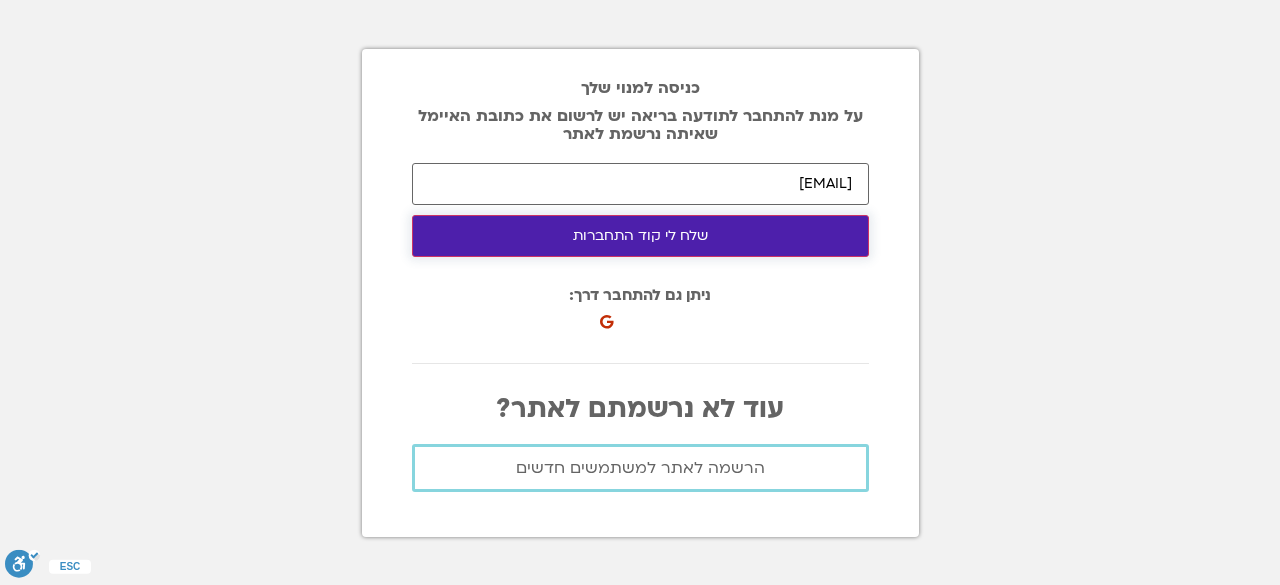 type on "romsaad12@gmail.com" 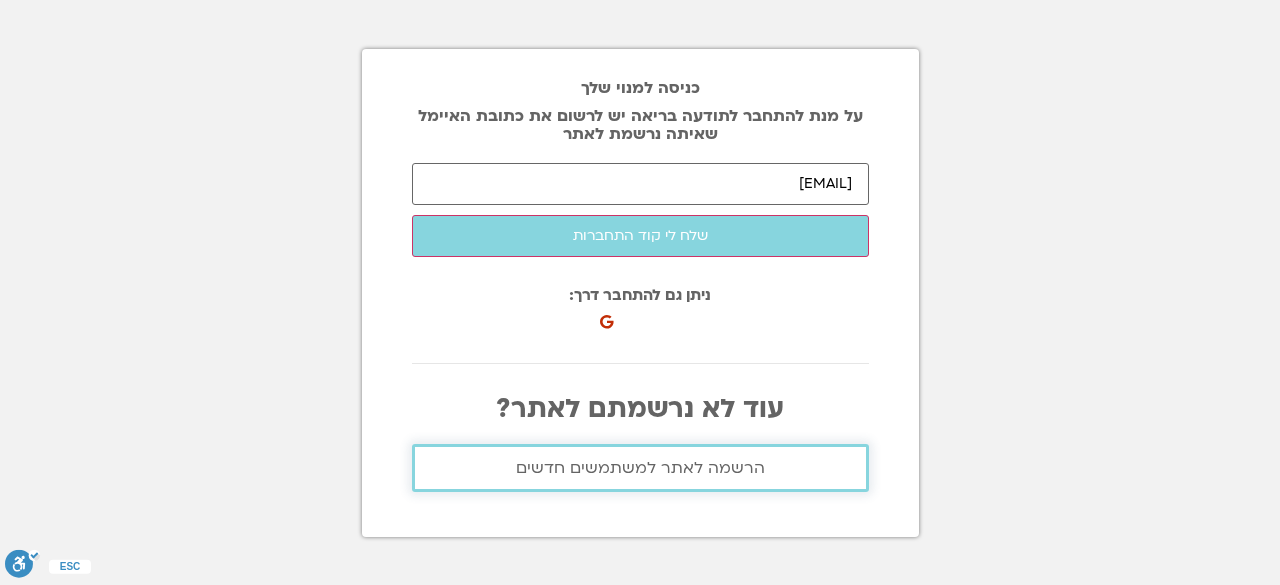 click on "הרשמה לאתר למשתמשים חדשים" at bounding box center (640, 468) 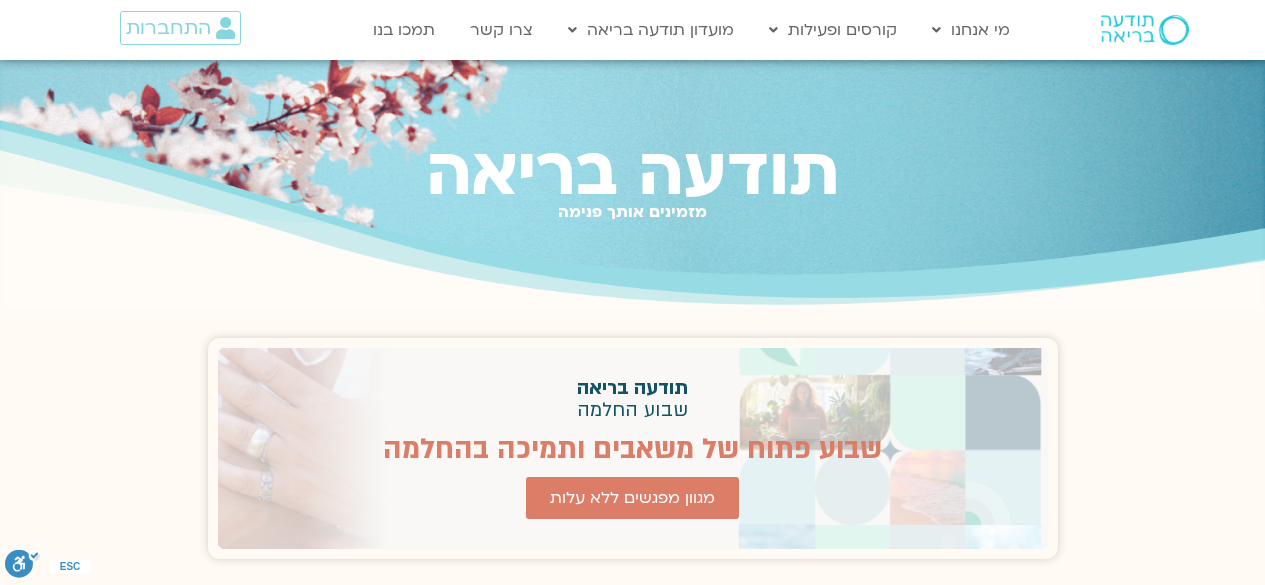 scroll, scrollTop: 0, scrollLeft: 0, axis: both 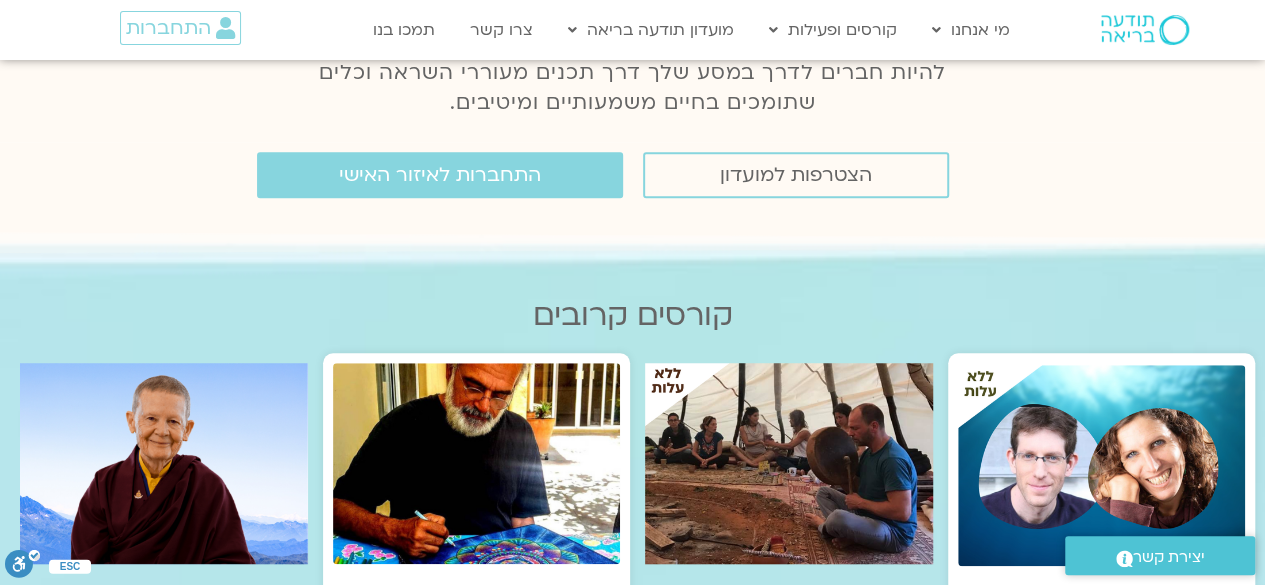 click on "התחברות" at bounding box center (165, 30) 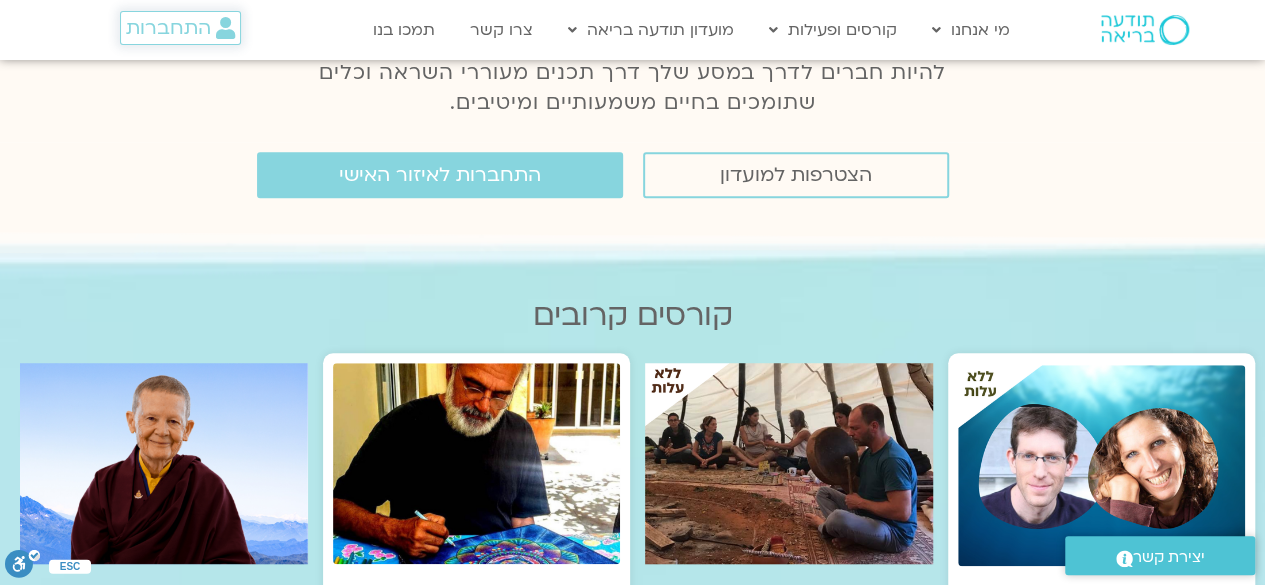 click on "התחברות" at bounding box center (168, 28) 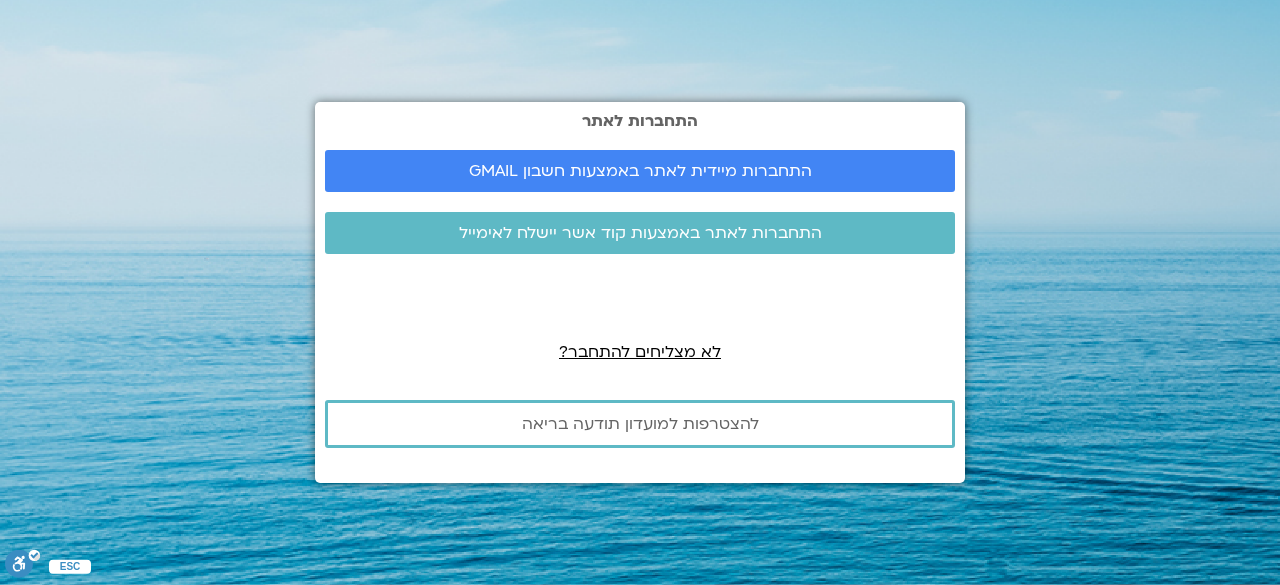 scroll, scrollTop: 0, scrollLeft: 0, axis: both 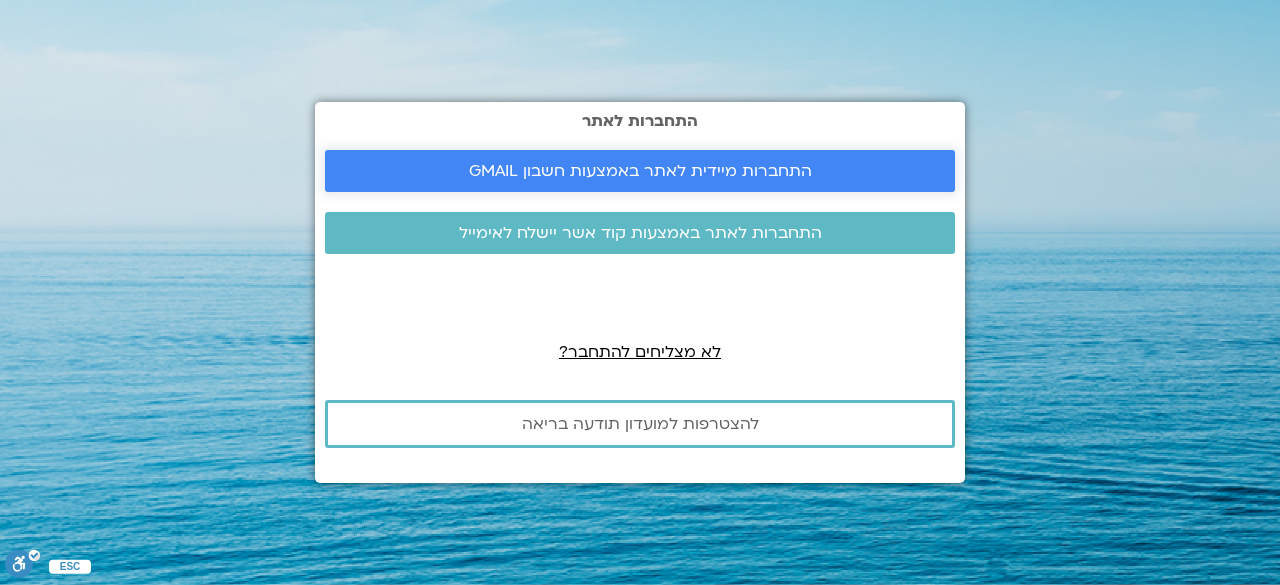 click on "התחברות מיידית לאתר באמצעות חשבון GMAIL" at bounding box center [640, 171] 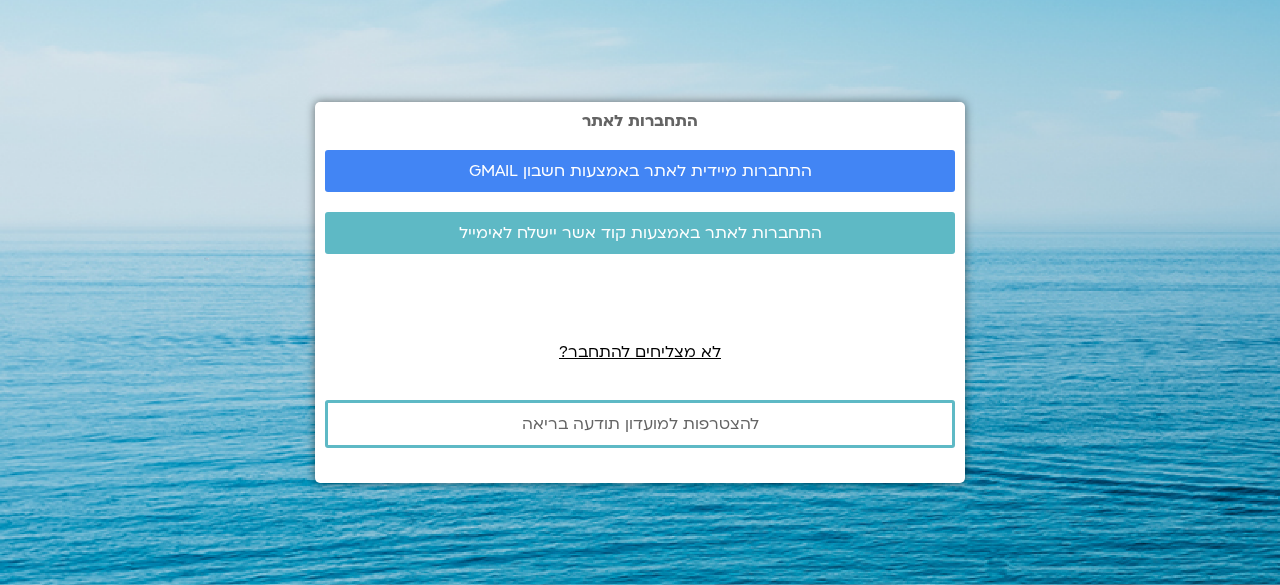 scroll, scrollTop: 0, scrollLeft: 0, axis: both 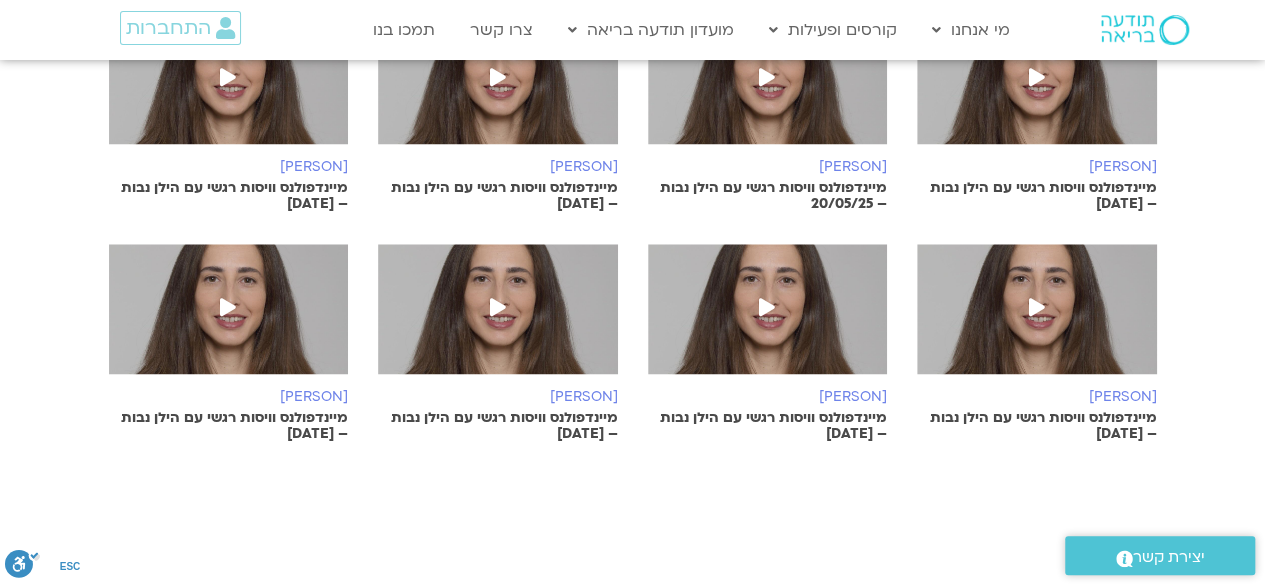 click at bounding box center [768, 319] 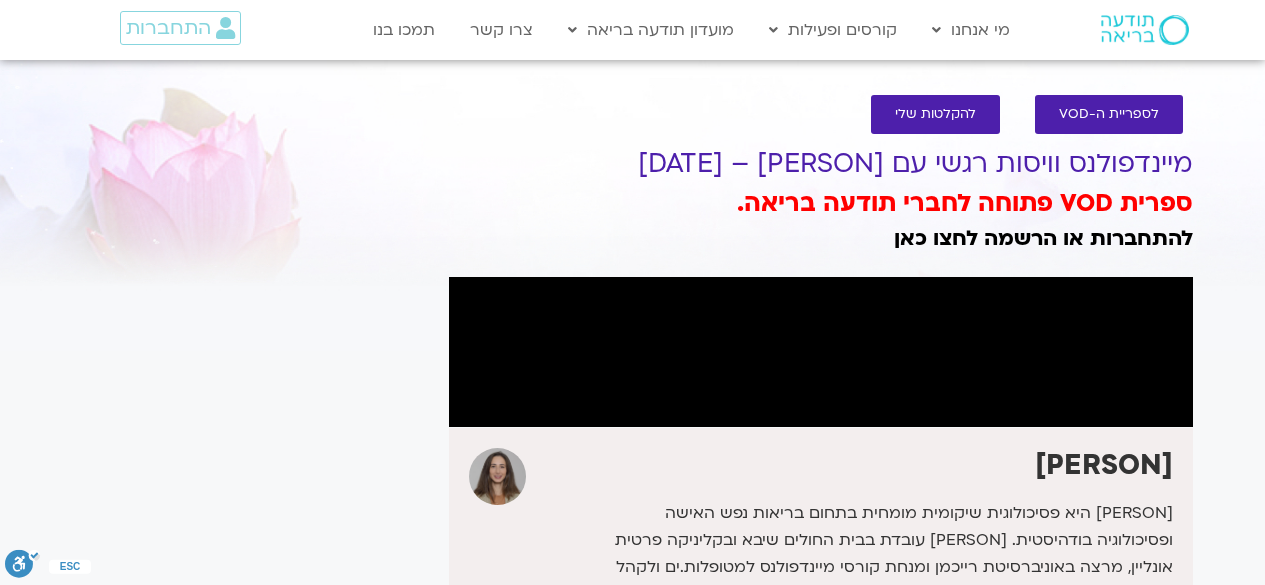 scroll, scrollTop: 0, scrollLeft: 0, axis: both 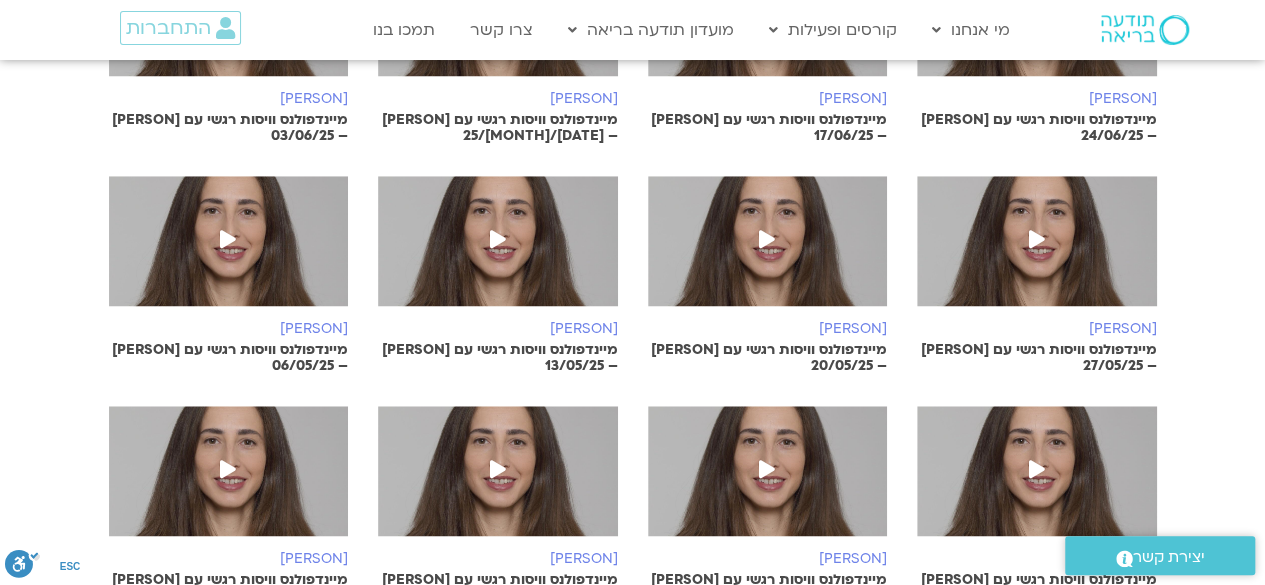 click at bounding box center [768, 251] 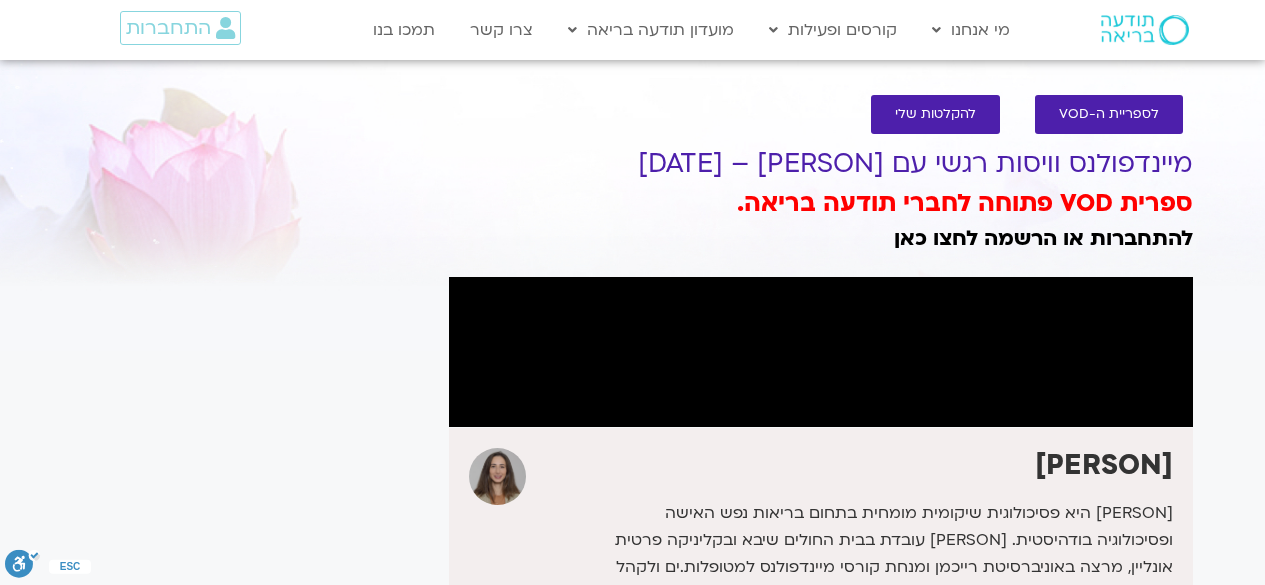 scroll, scrollTop: 0, scrollLeft: 0, axis: both 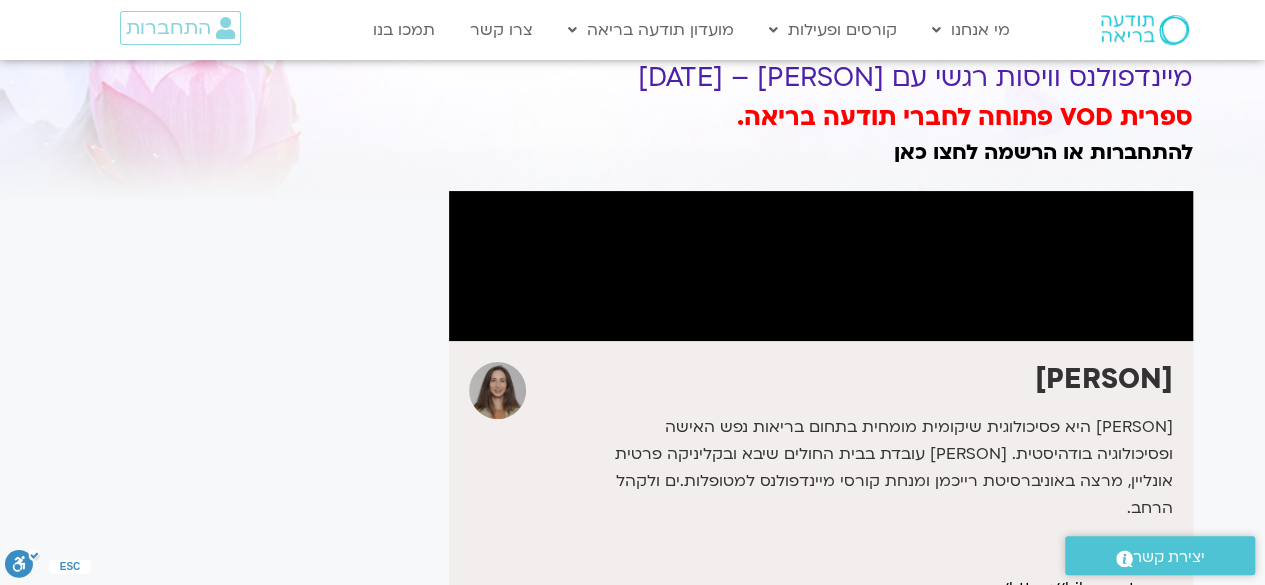 click at bounding box center [821, 266] 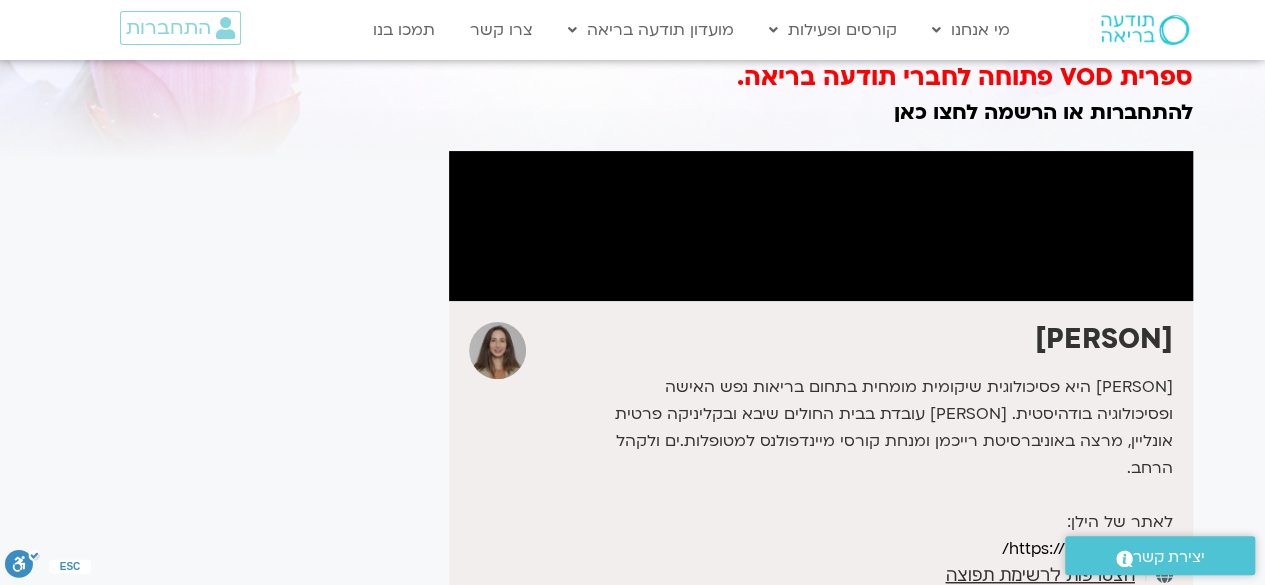 scroll, scrollTop: 158, scrollLeft: 0, axis: vertical 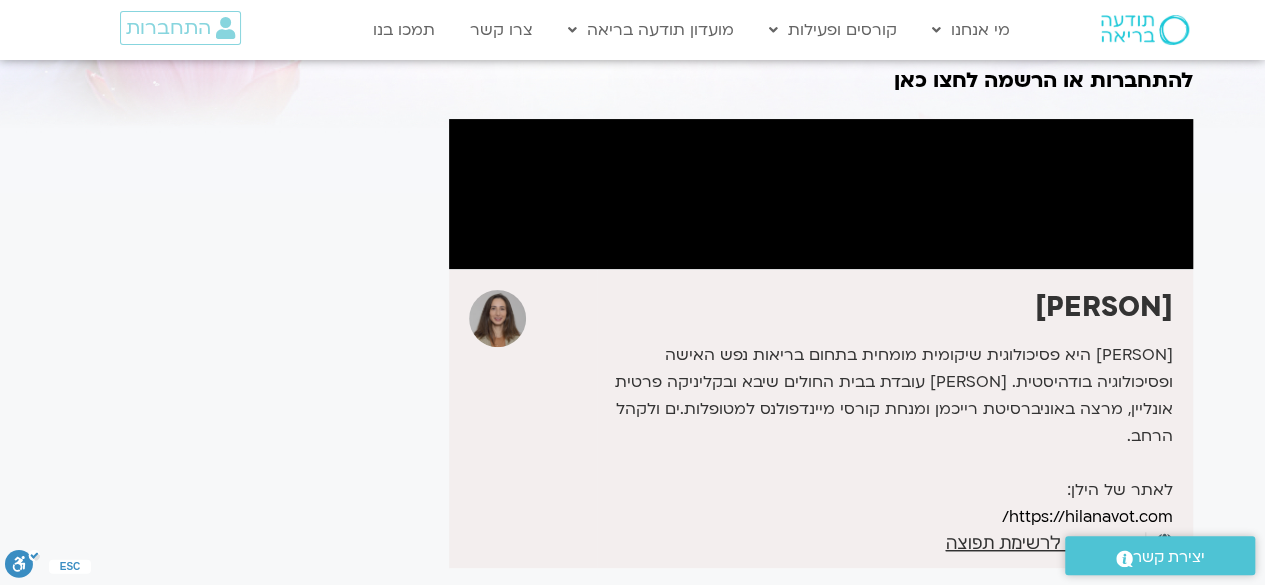 click at bounding box center [821, 194] 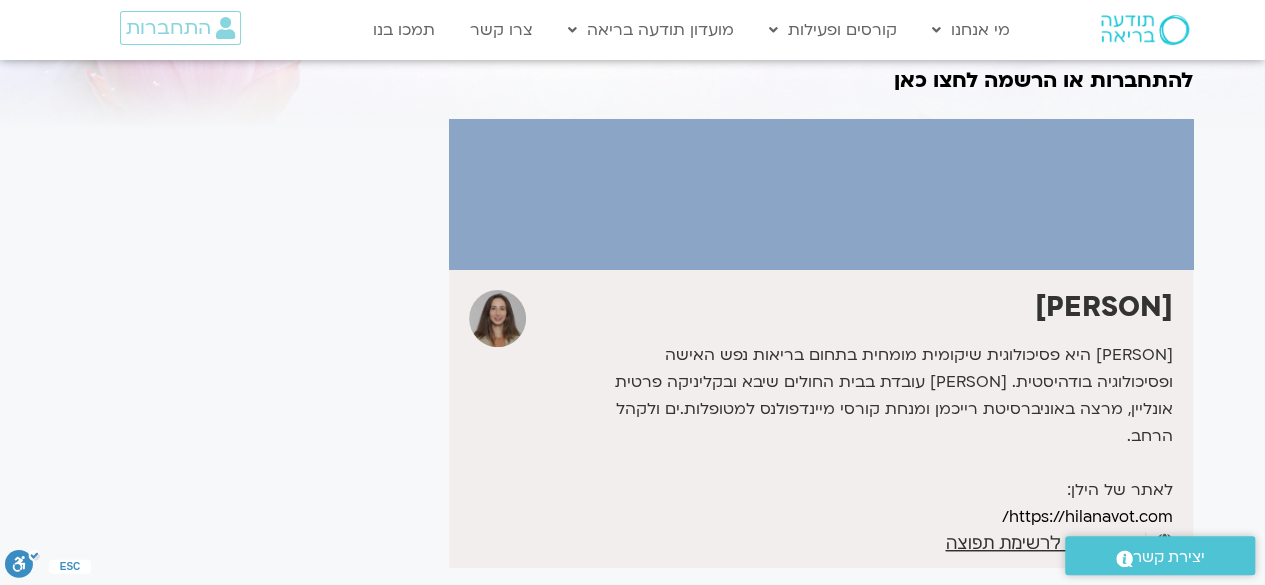 click at bounding box center [821, 194] 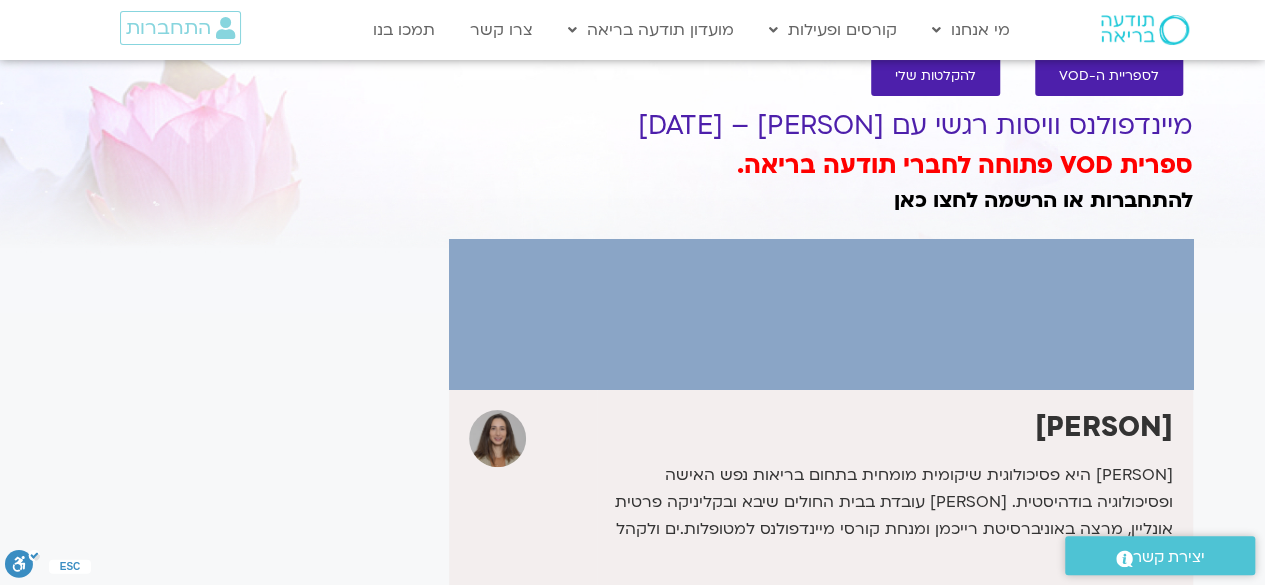 scroll, scrollTop: 0, scrollLeft: 0, axis: both 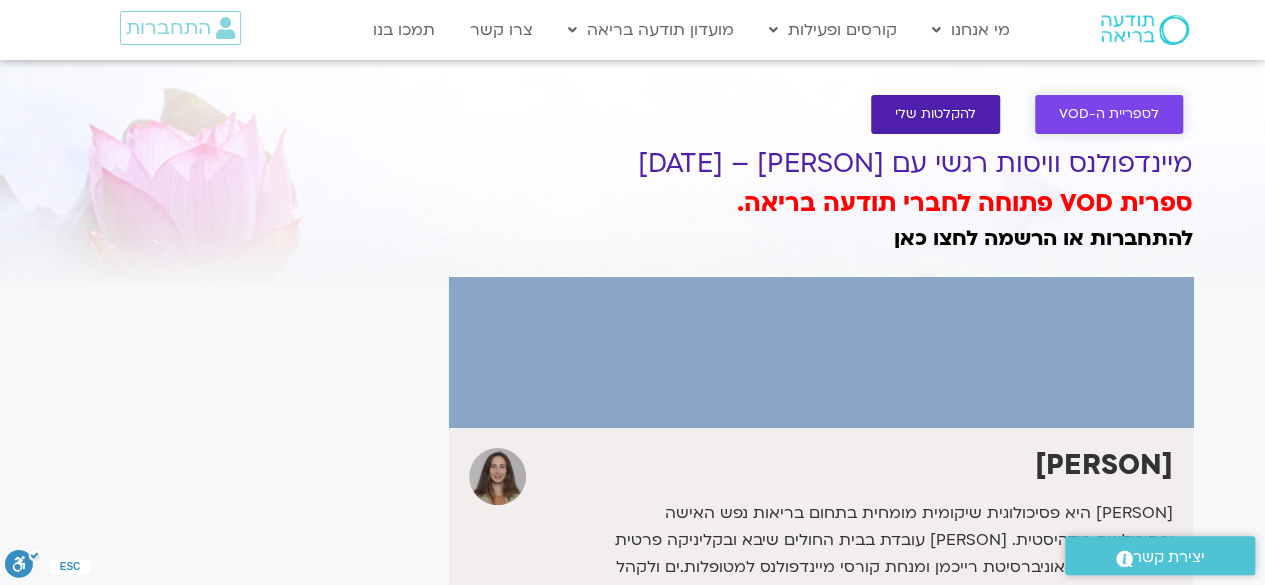 click on "לספריית ה-VOD" at bounding box center [1109, 114] 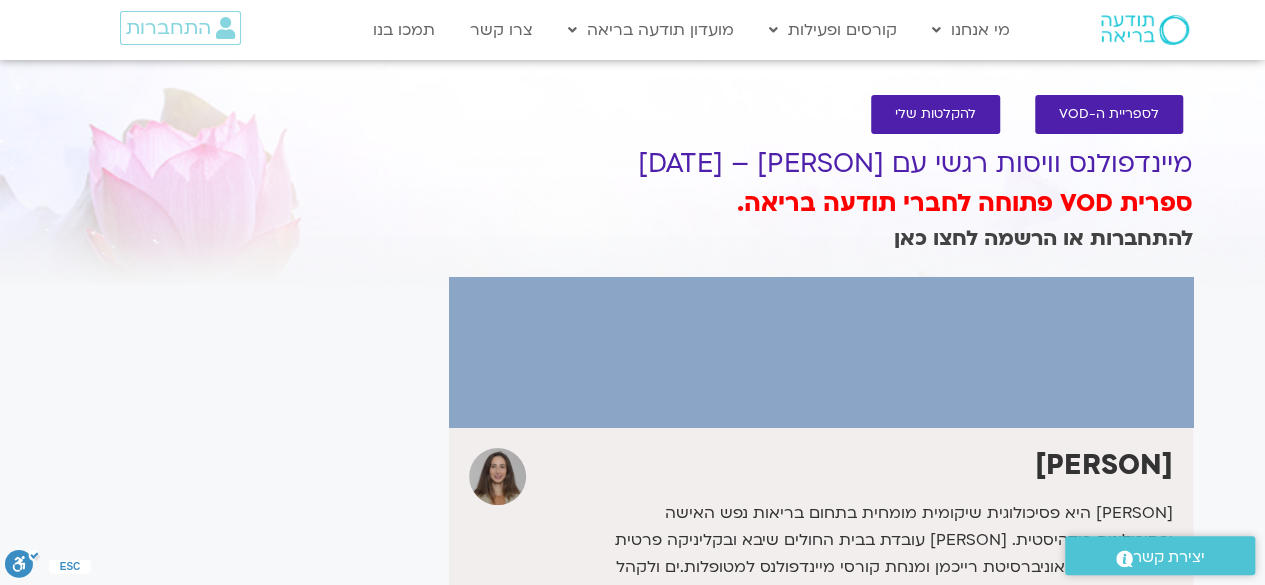click on "להתחברות או הרשמה לחצו כאן" at bounding box center (1043, 238) 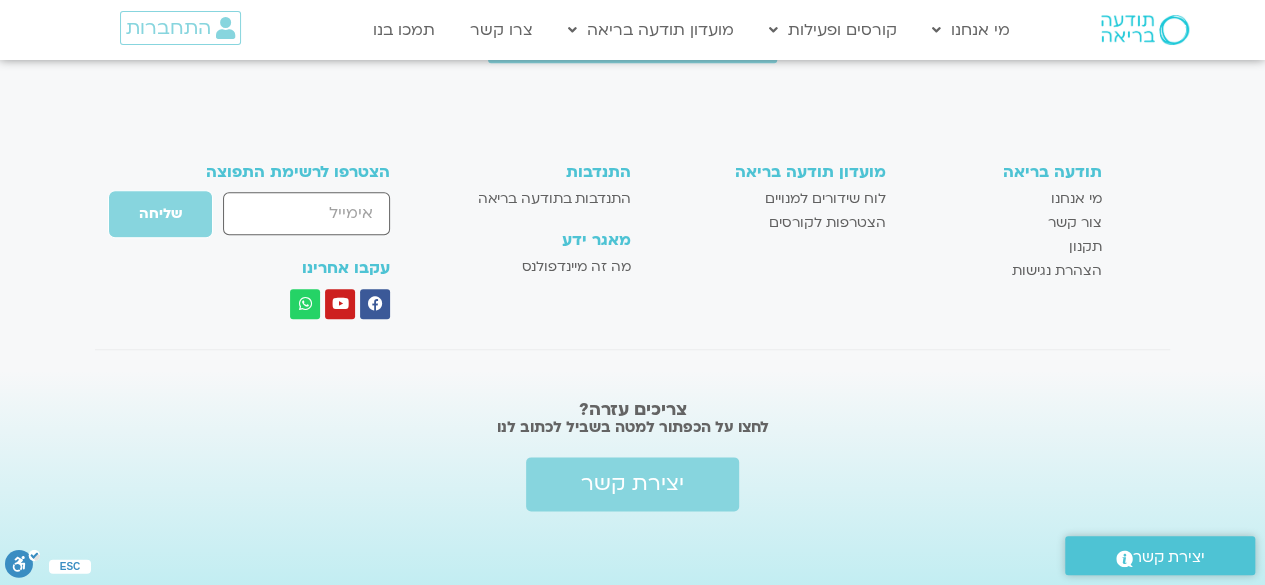 scroll, scrollTop: 1268, scrollLeft: 0, axis: vertical 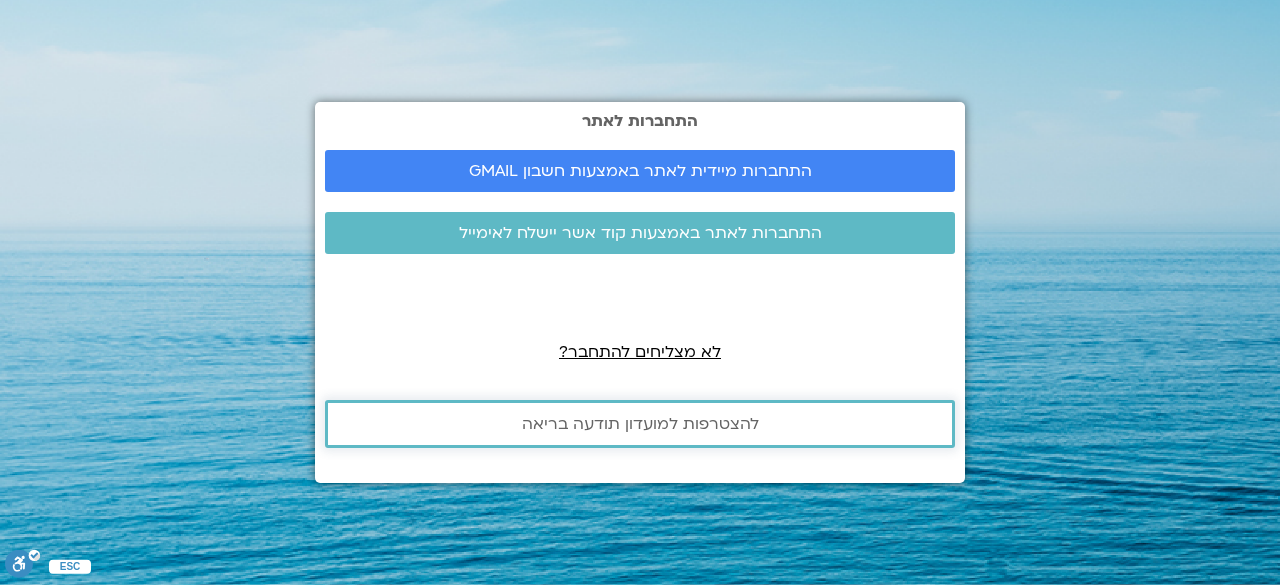 click on "להצטרפות למועדון תודעה בריאה" at bounding box center [640, 424] 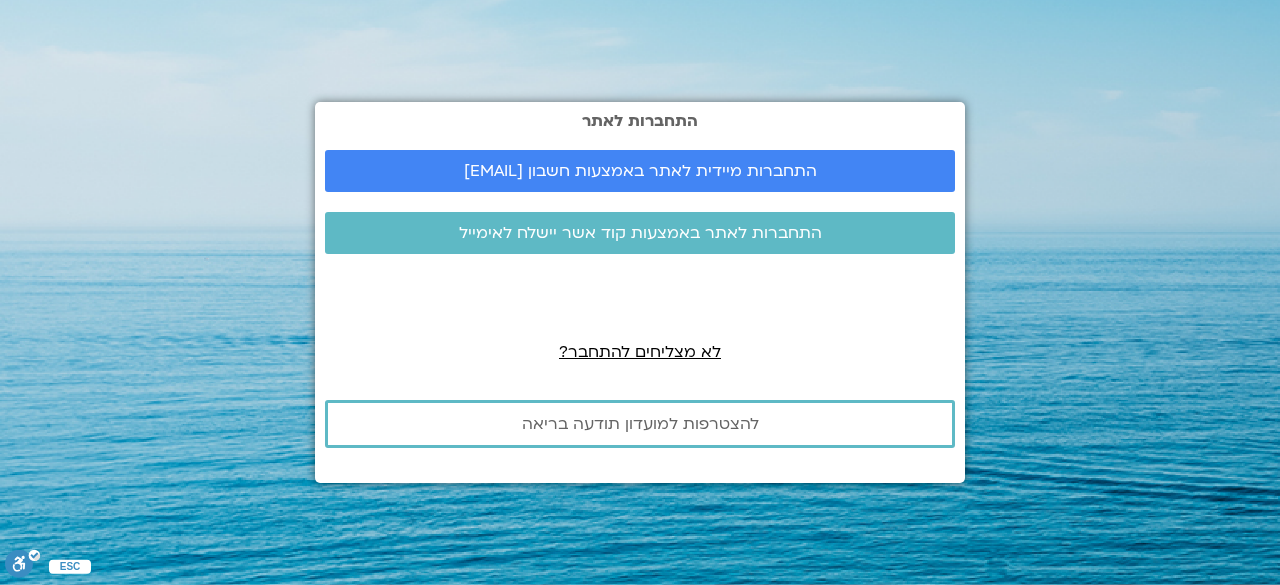 scroll, scrollTop: 0, scrollLeft: 0, axis: both 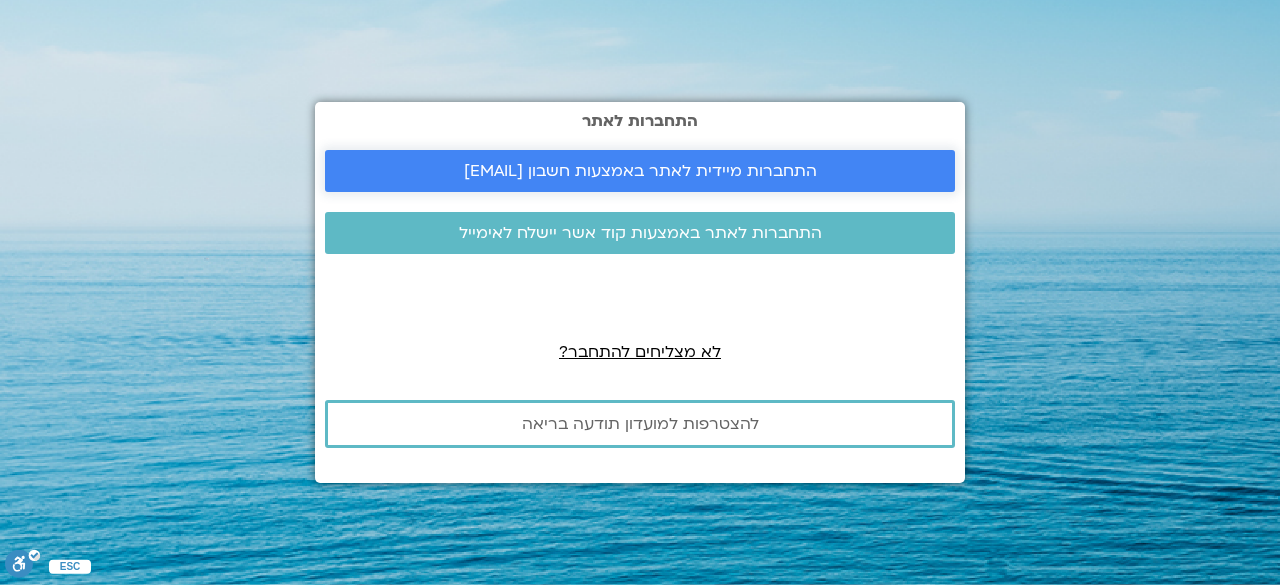click on "התחברות מיידית לאתר באמצעות חשבון GMAIL" at bounding box center (640, 171) 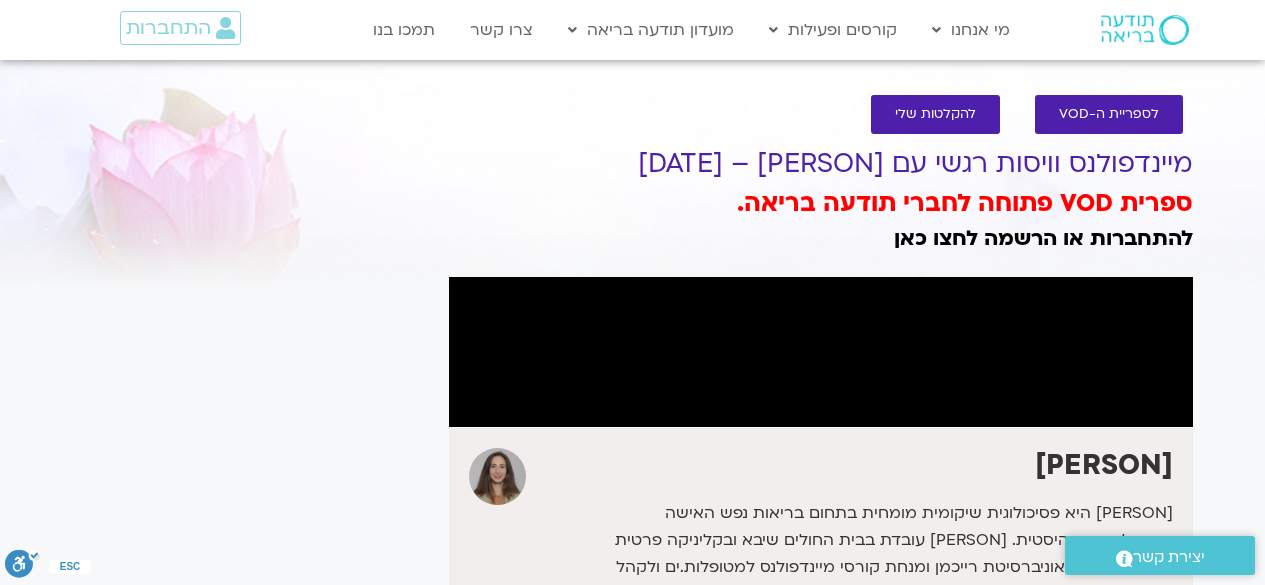 scroll, scrollTop: 0, scrollLeft: 0, axis: both 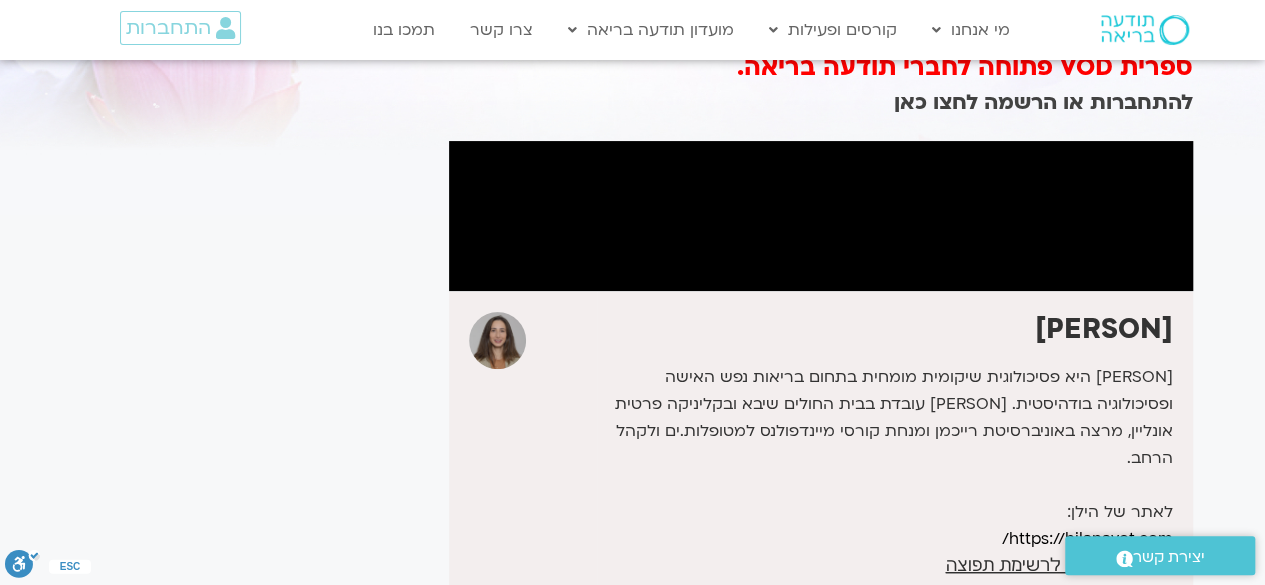 click on "להתחברות או הרשמה לחצו כאן" at bounding box center [1043, 102] 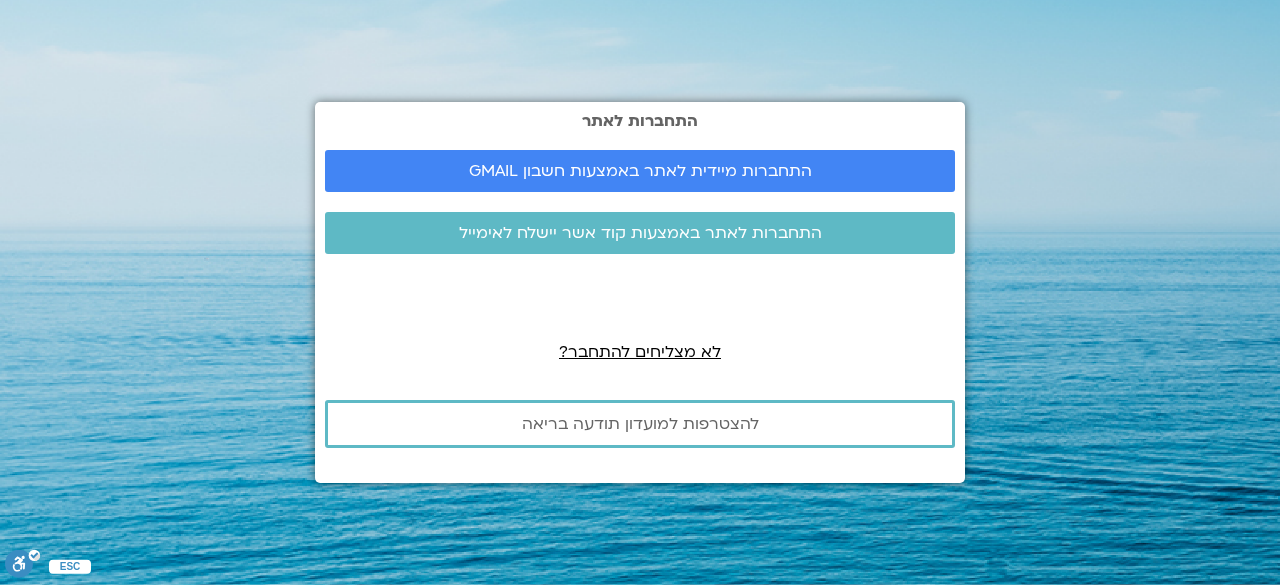 scroll, scrollTop: 0, scrollLeft: 0, axis: both 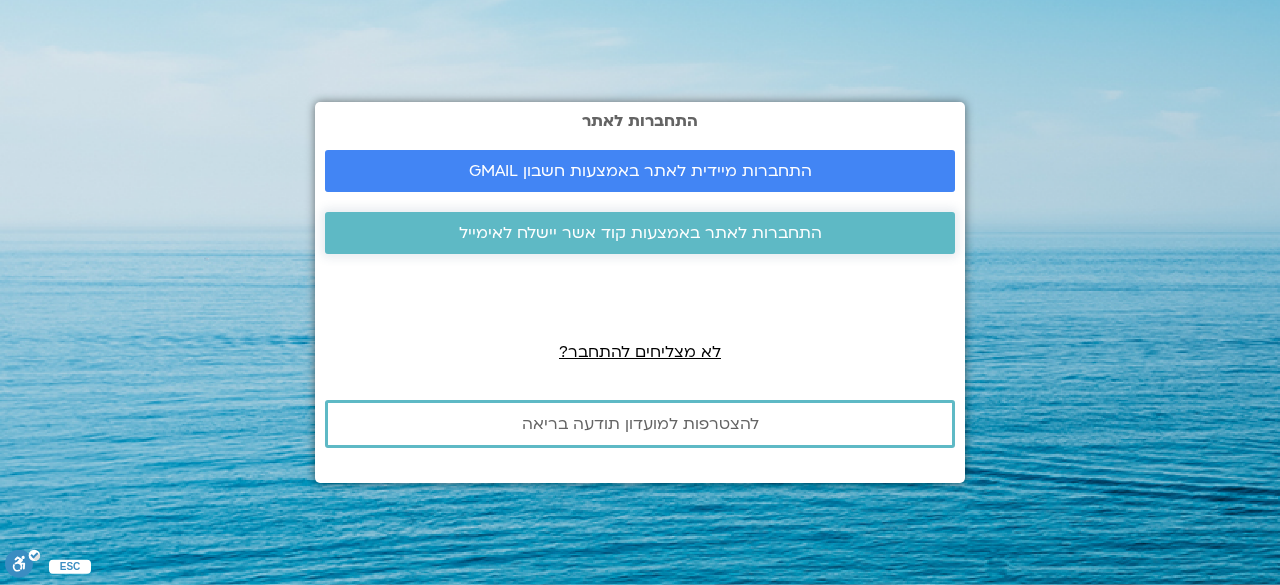 click on "התחברות לאתר באמצעות קוד אשר יישלח לאימייל" at bounding box center (640, 233) 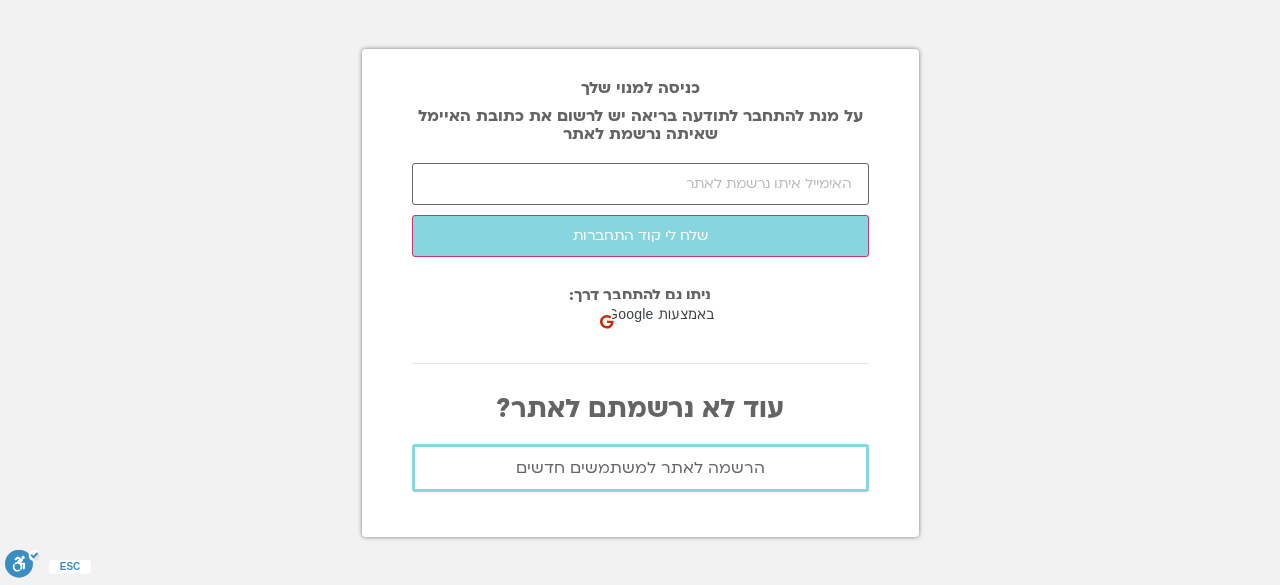 scroll, scrollTop: 0, scrollLeft: 0, axis: both 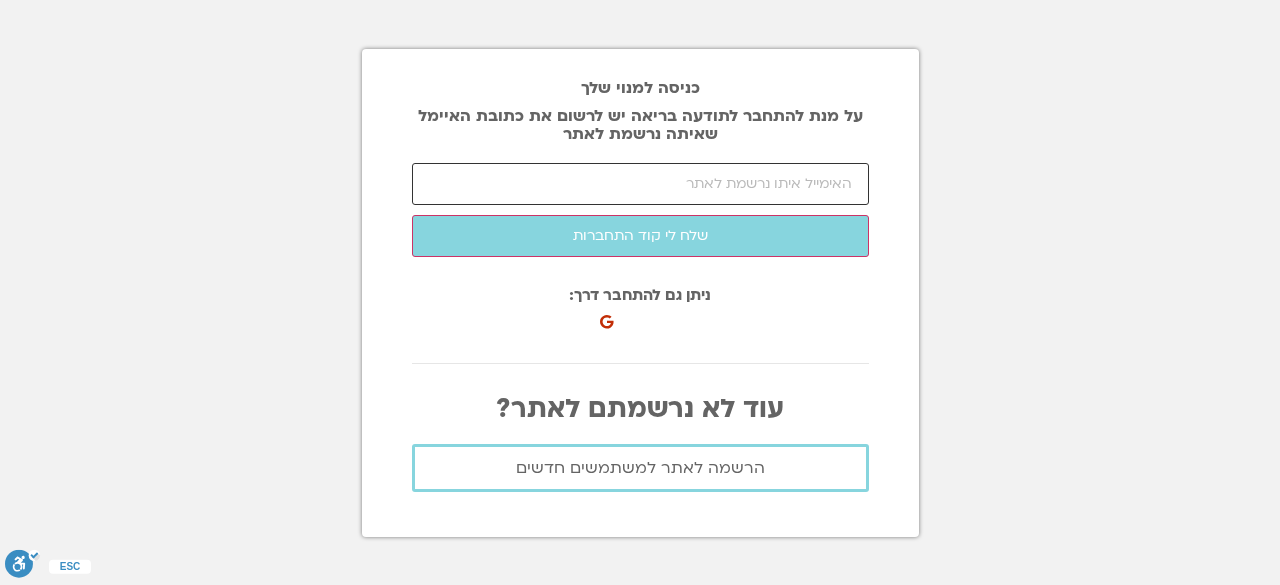 click at bounding box center (640, 184) 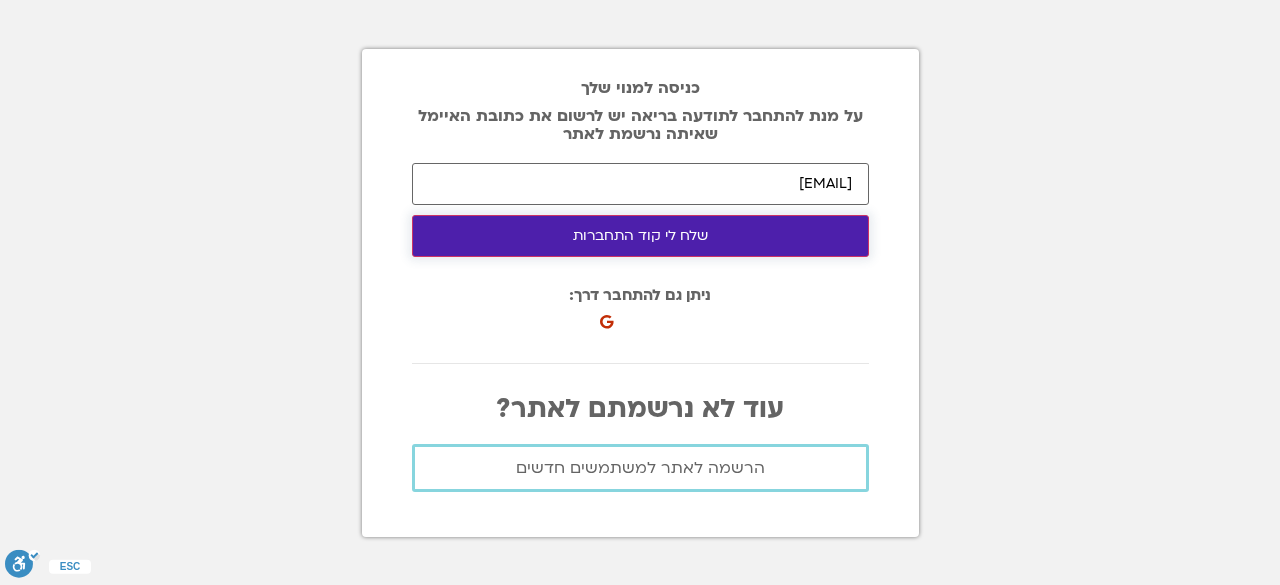 click on "שלח לי קוד התחברות" at bounding box center (640, 236) 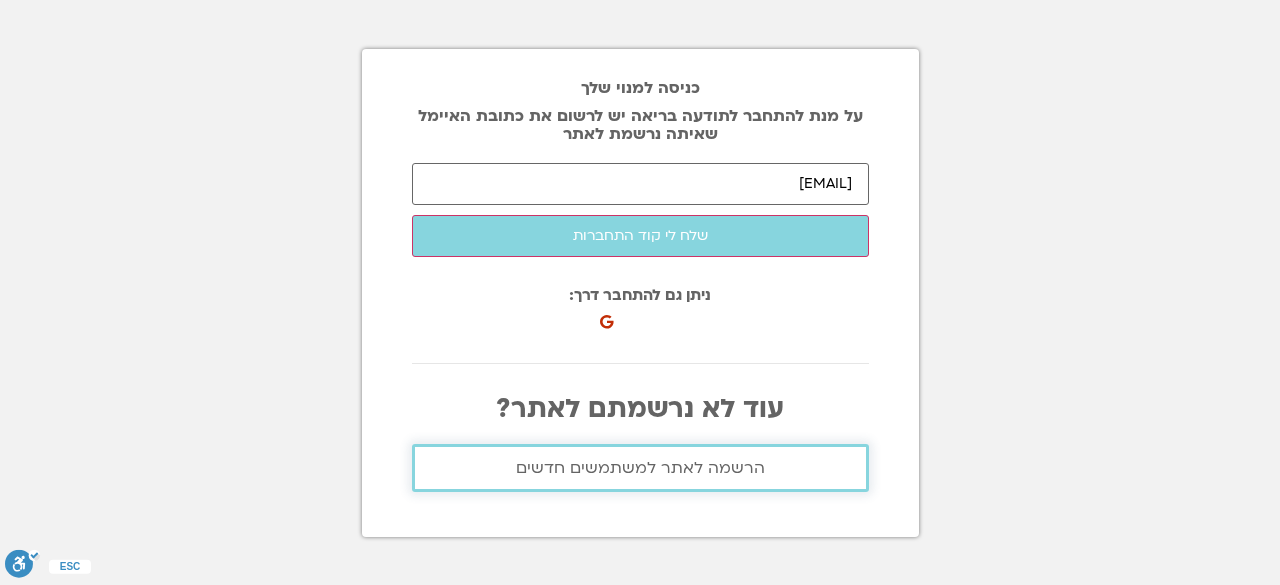 click on "הרשמה לאתר למשתמשים חדשים" at bounding box center (640, 468) 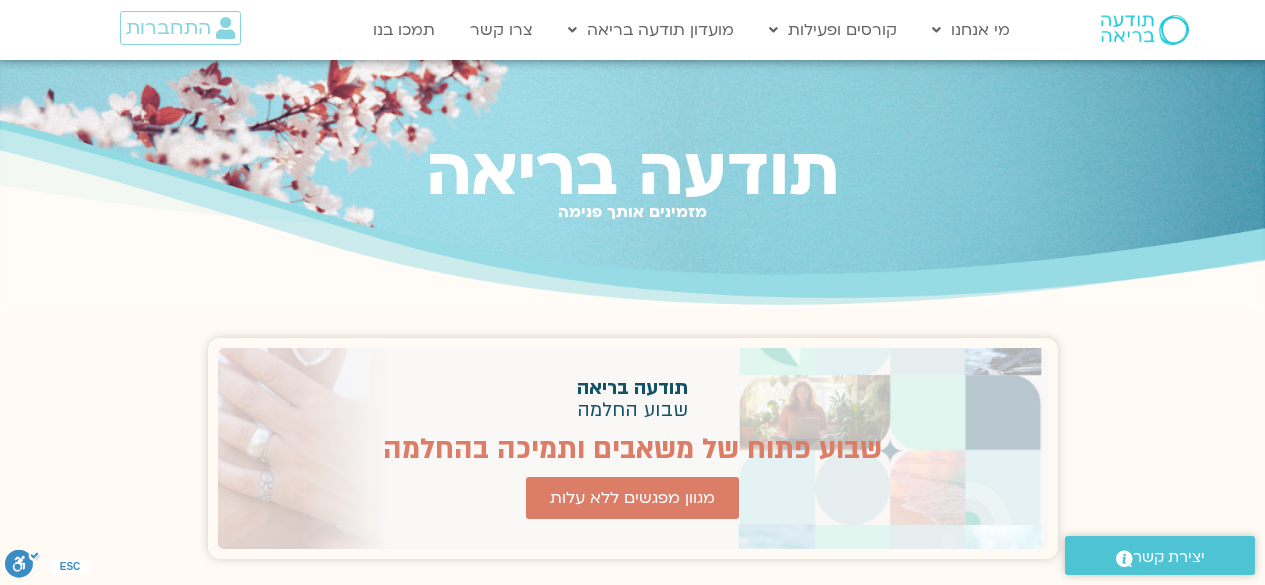 scroll, scrollTop: 0, scrollLeft: 0, axis: both 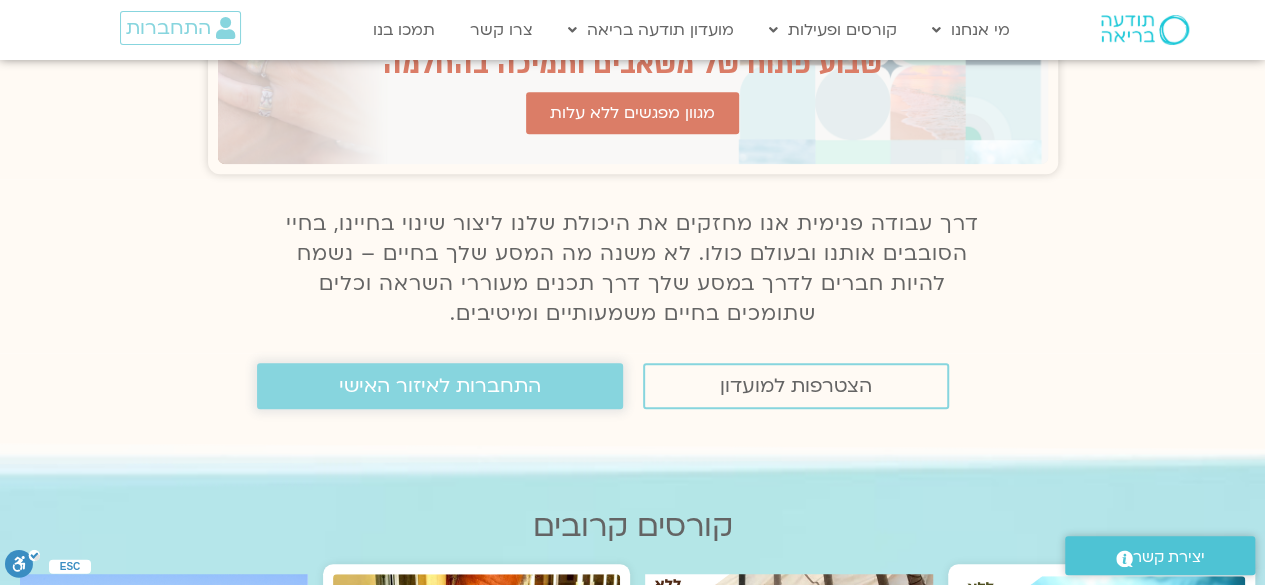 click on "התחברות לאיזור האישי" at bounding box center [440, 386] 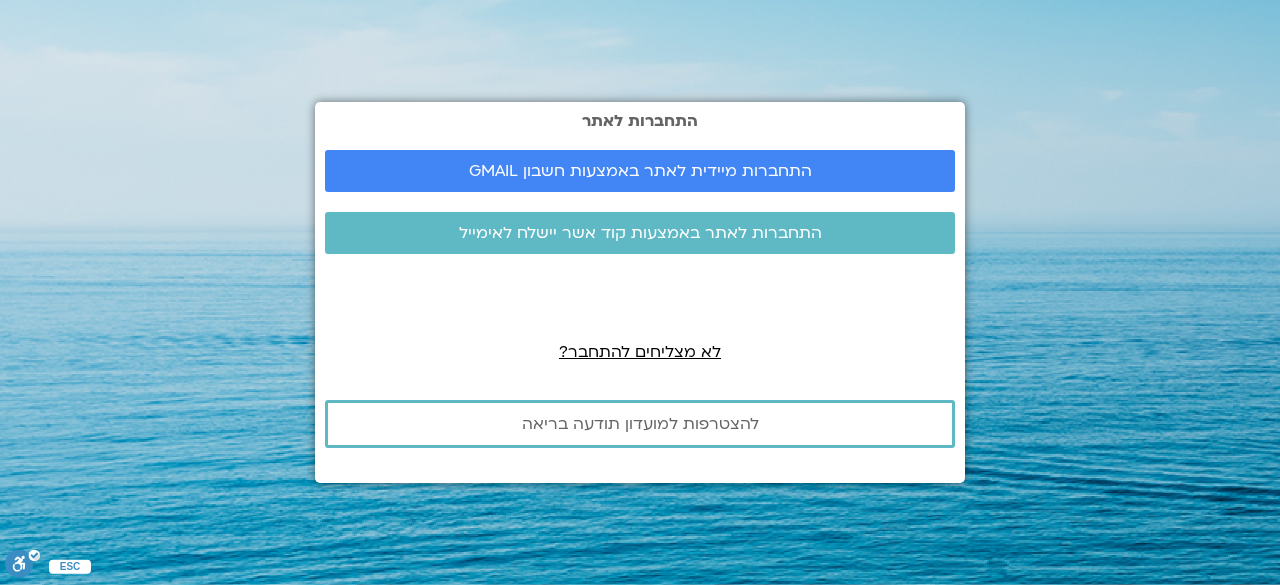 scroll, scrollTop: 0, scrollLeft: 0, axis: both 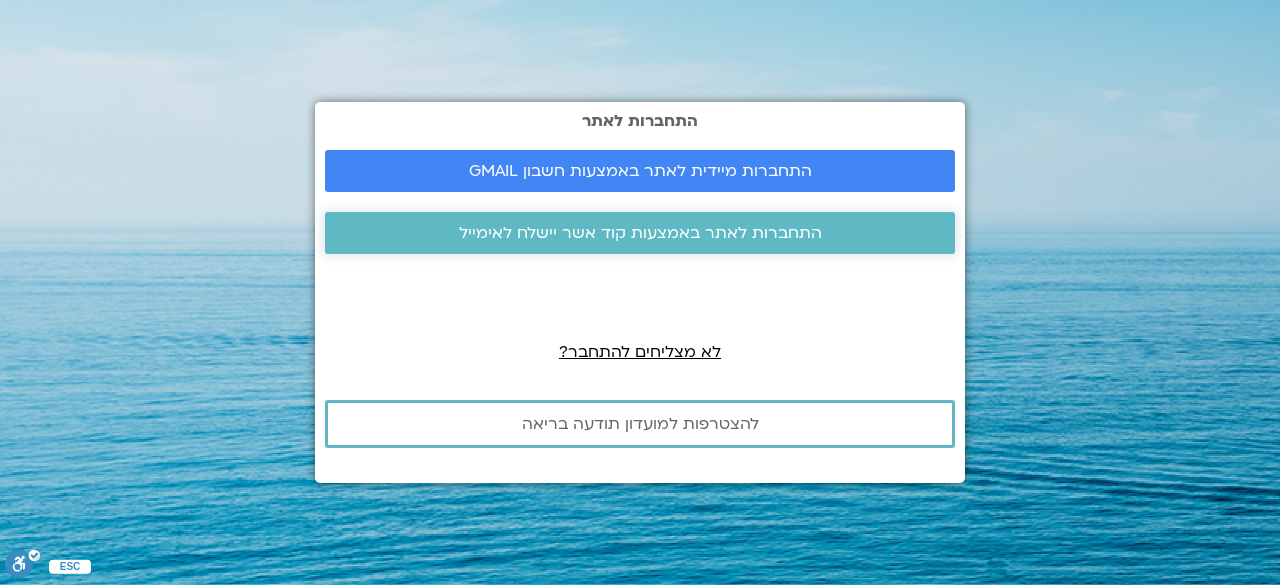 click on "התחברות לאתר באמצעות קוד אשר יישלח לאימייל" at bounding box center [640, 233] 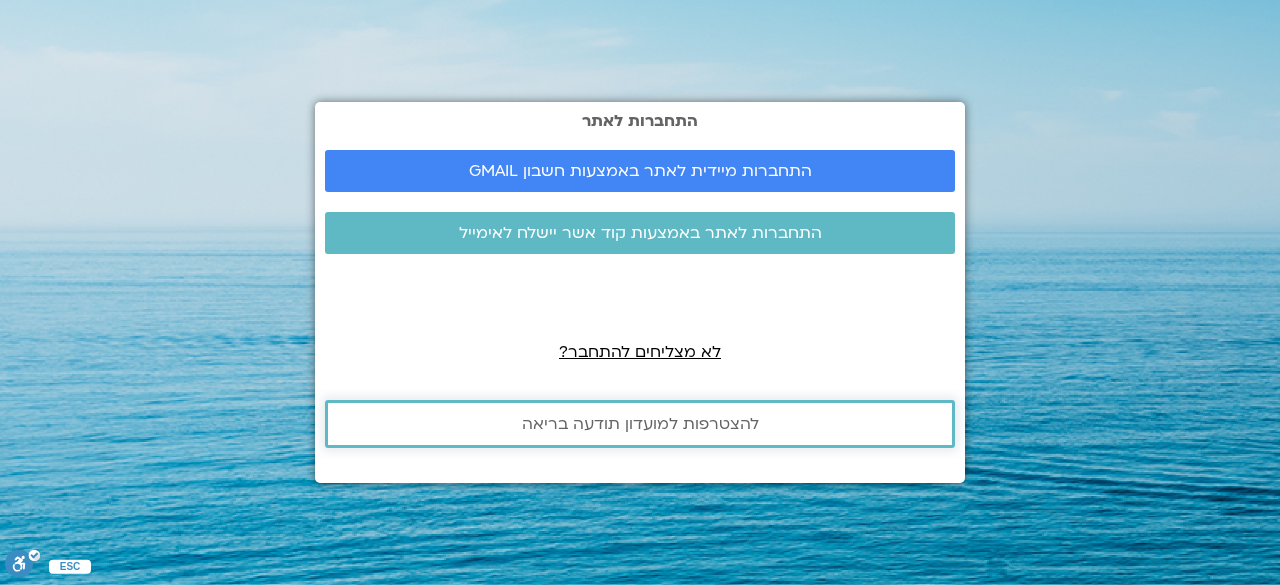 click on "להצטרפות למועדון תודעה בריאה" at bounding box center [640, 424] 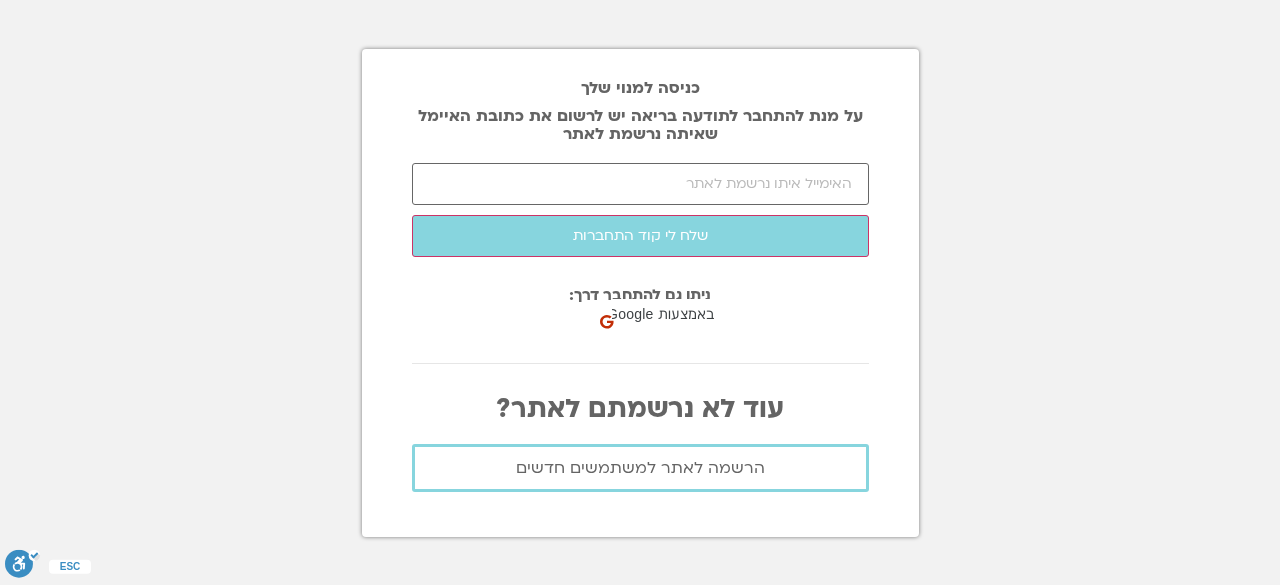 scroll, scrollTop: 0, scrollLeft: 0, axis: both 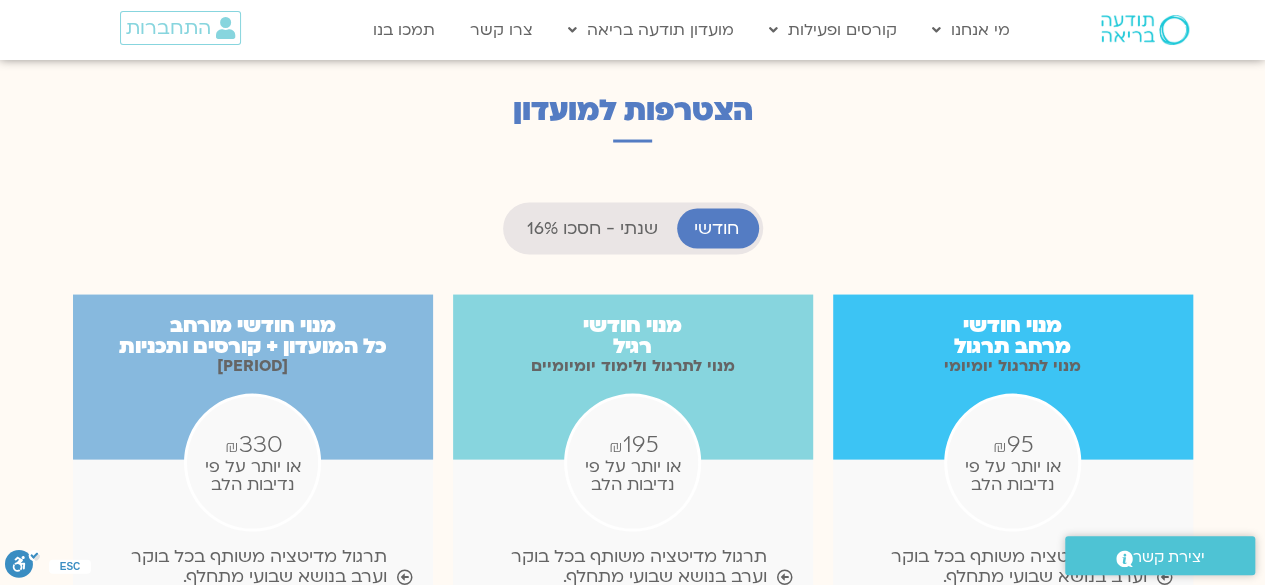click on "שנתי - חסכו 16%" at bounding box center (592, 228) 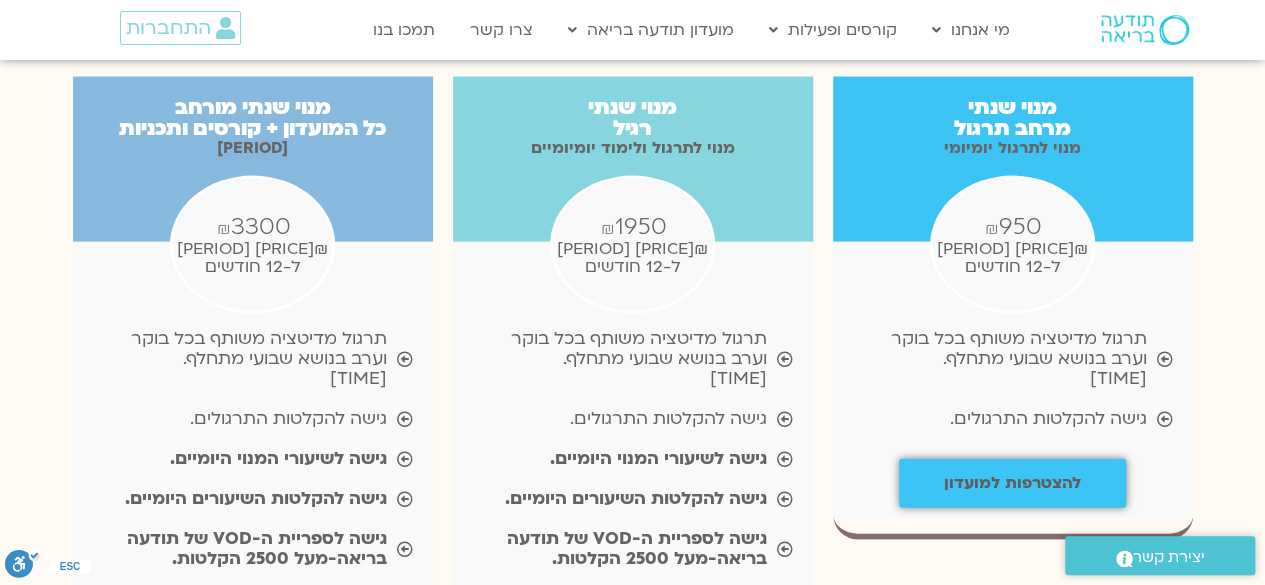 scroll, scrollTop: 2050, scrollLeft: 0, axis: vertical 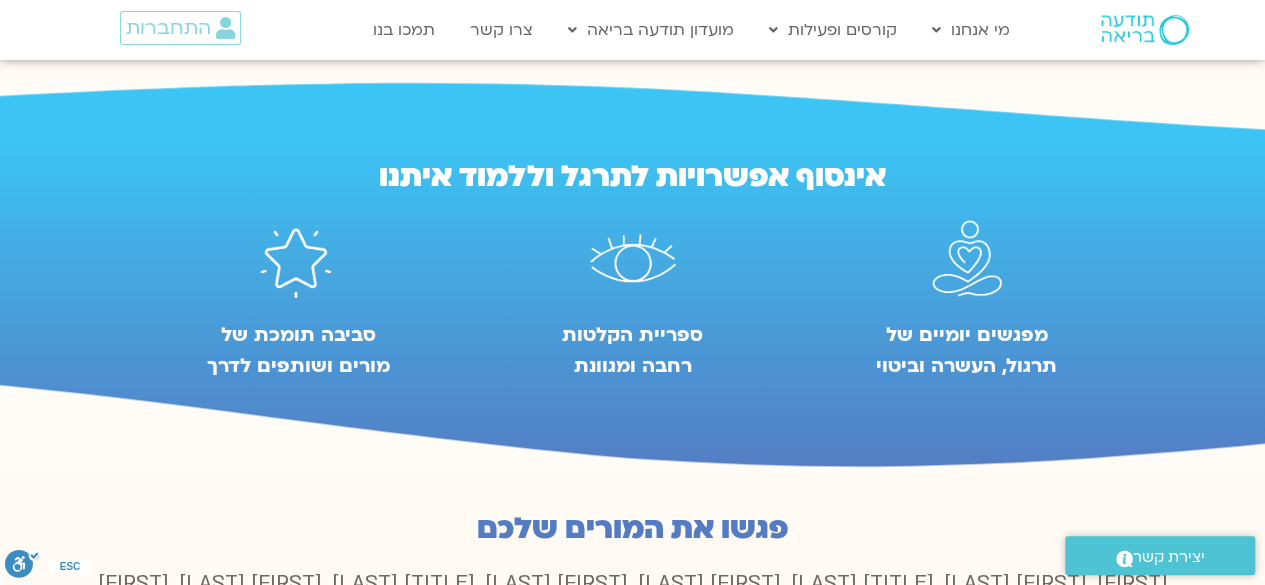 click on "התחברות" at bounding box center [165, 30] 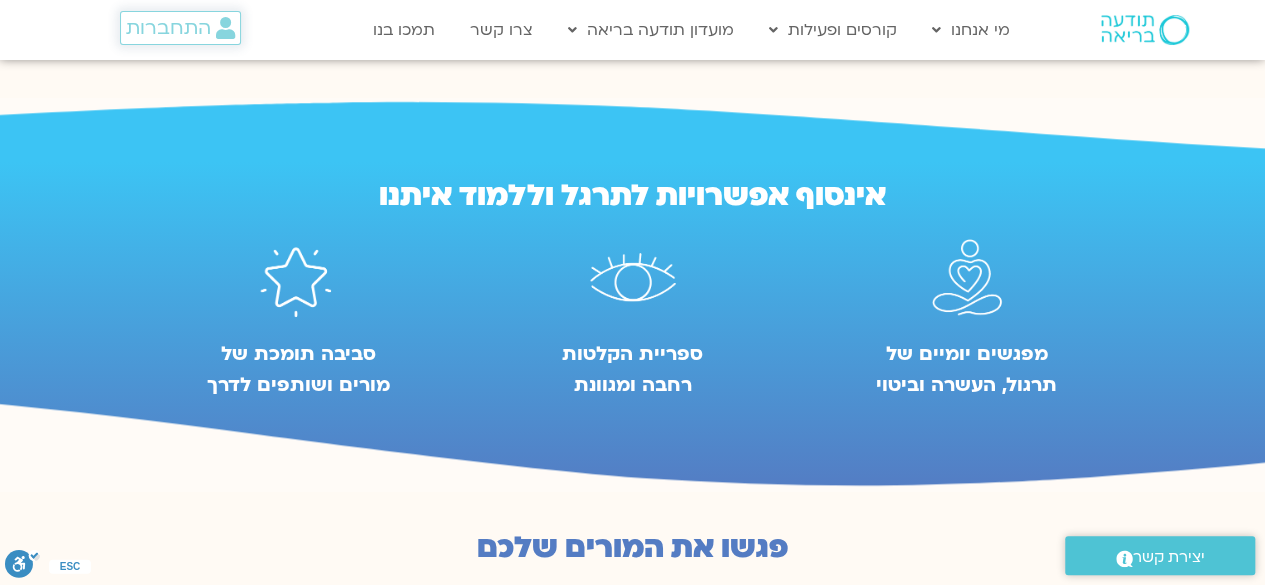 click on "התחברות" at bounding box center (168, 28) 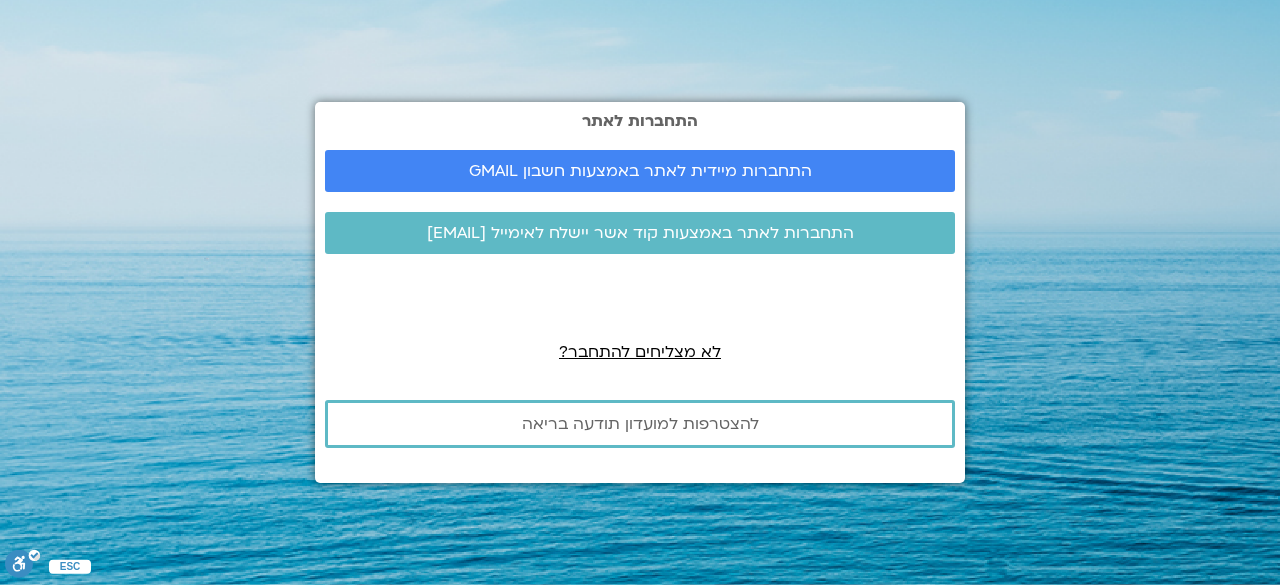 scroll, scrollTop: 0, scrollLeft: 0, axis: both 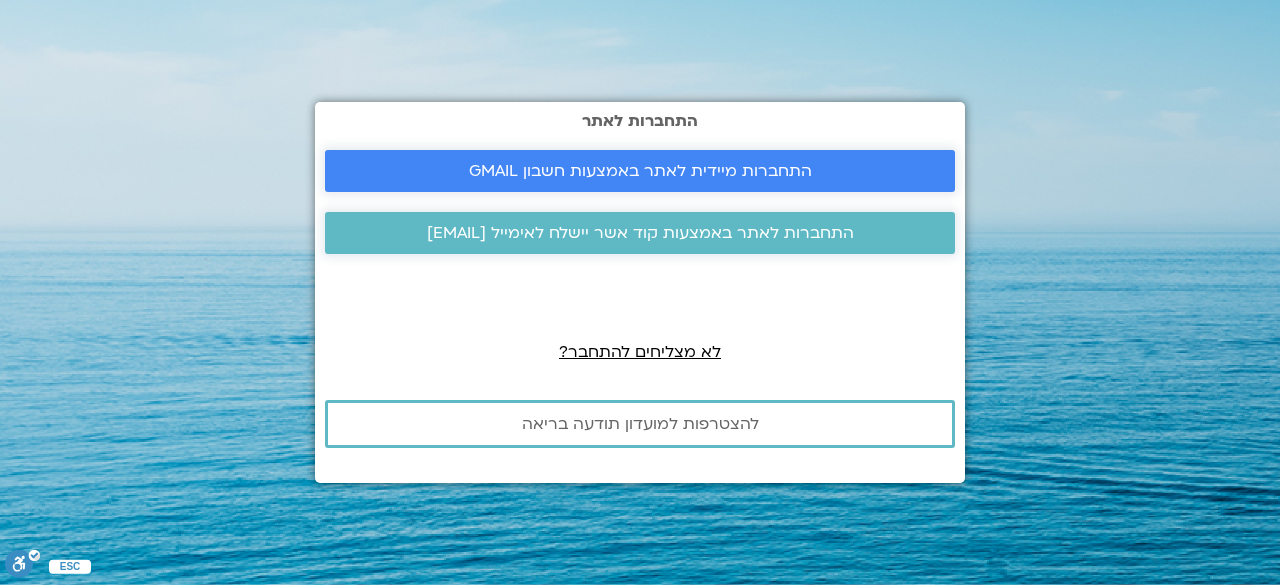 click on "התחברות מיידית לאתר באמצעות חשבון GMAIL" at bounding box center [640, 171] 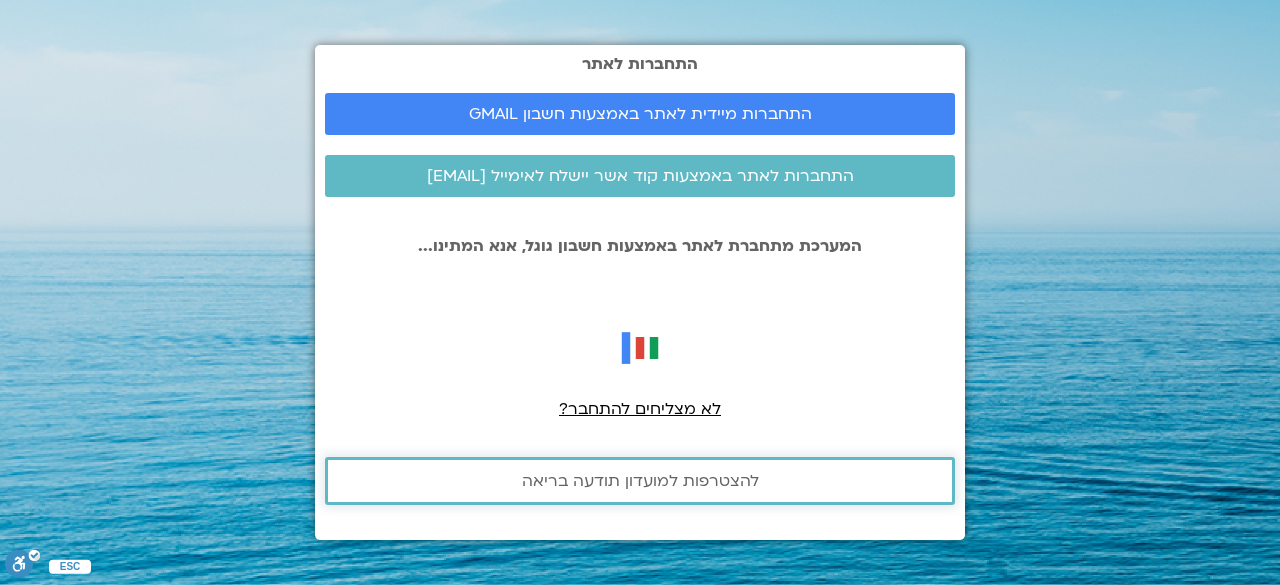 click on "להצטרפות למועדון תודעה בריאה" at bounding box center (640, 481) 